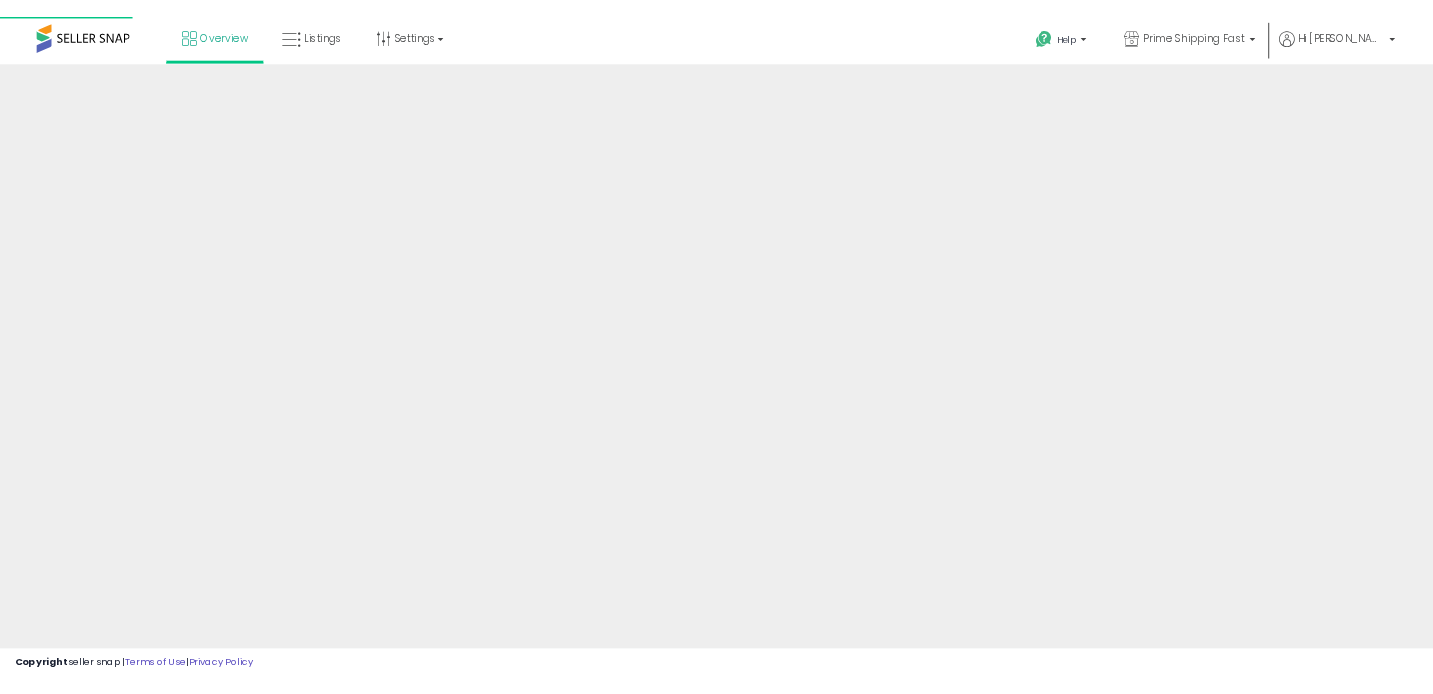 scroll, scrollTop: 0, scrollLeft: 0, axis: both 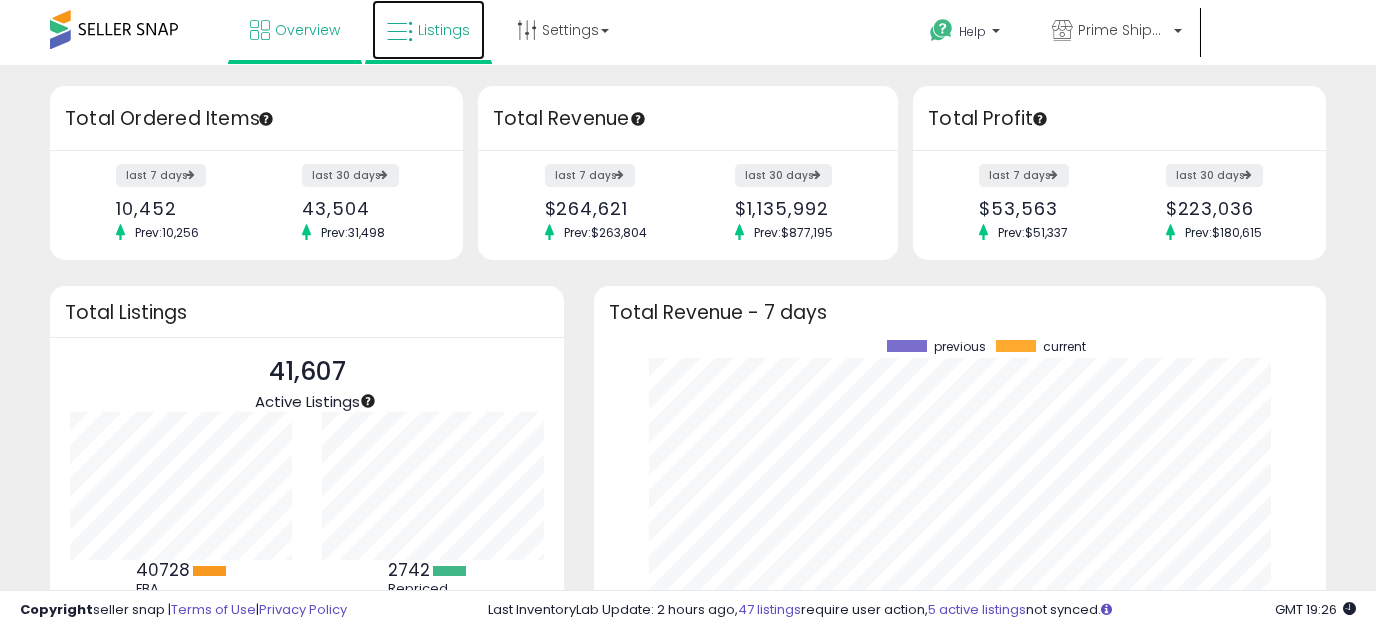 click on "Listings" at bounding box center (428, 30) 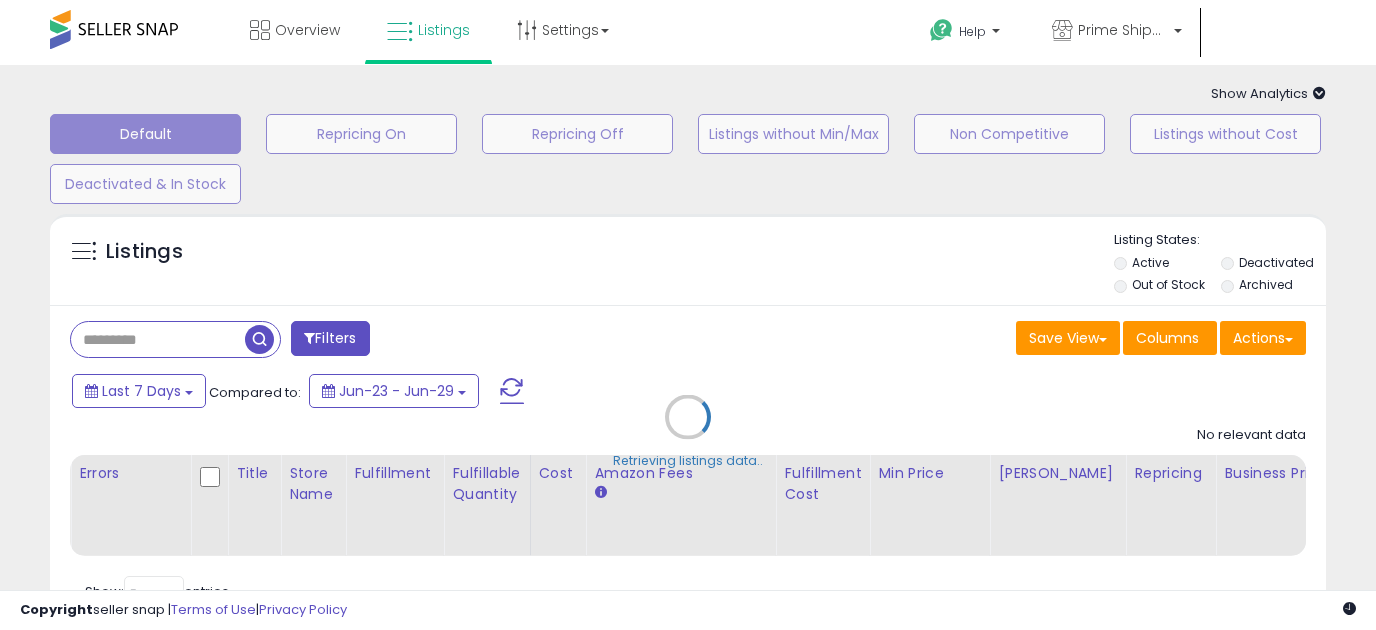 scroll, scrollTop: 0, scrollLeft: 0, axis: both 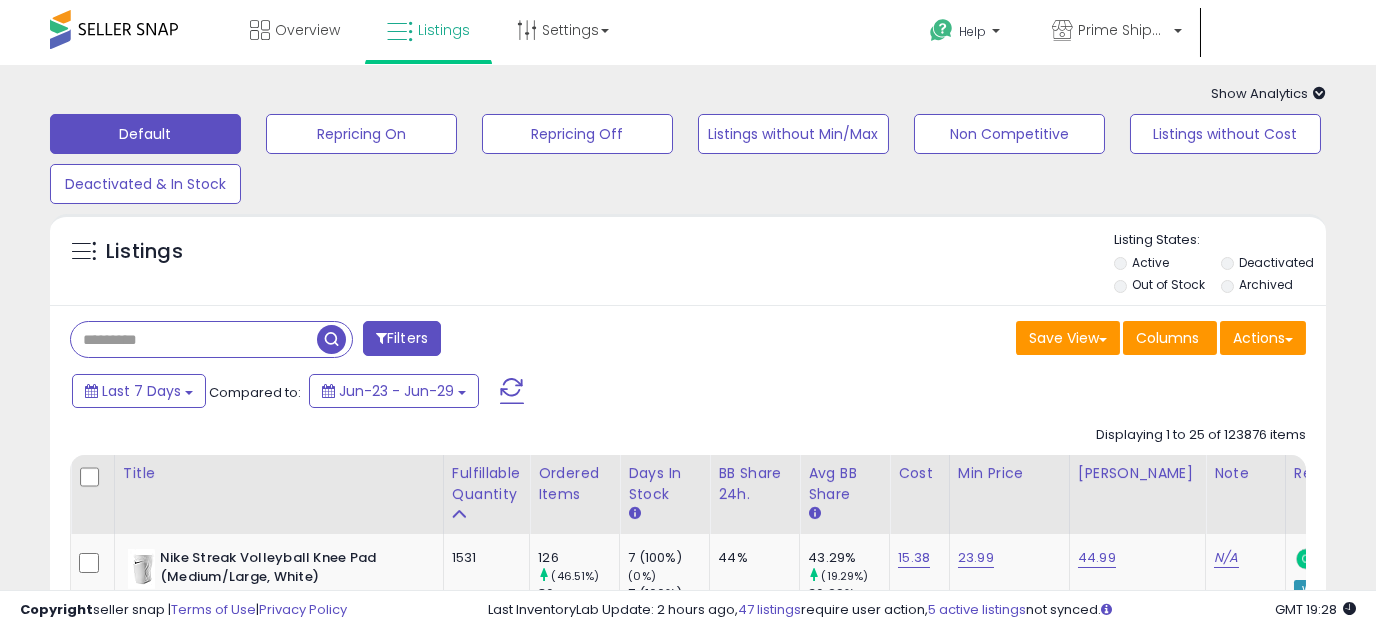 click at bounding box center (194, 339) 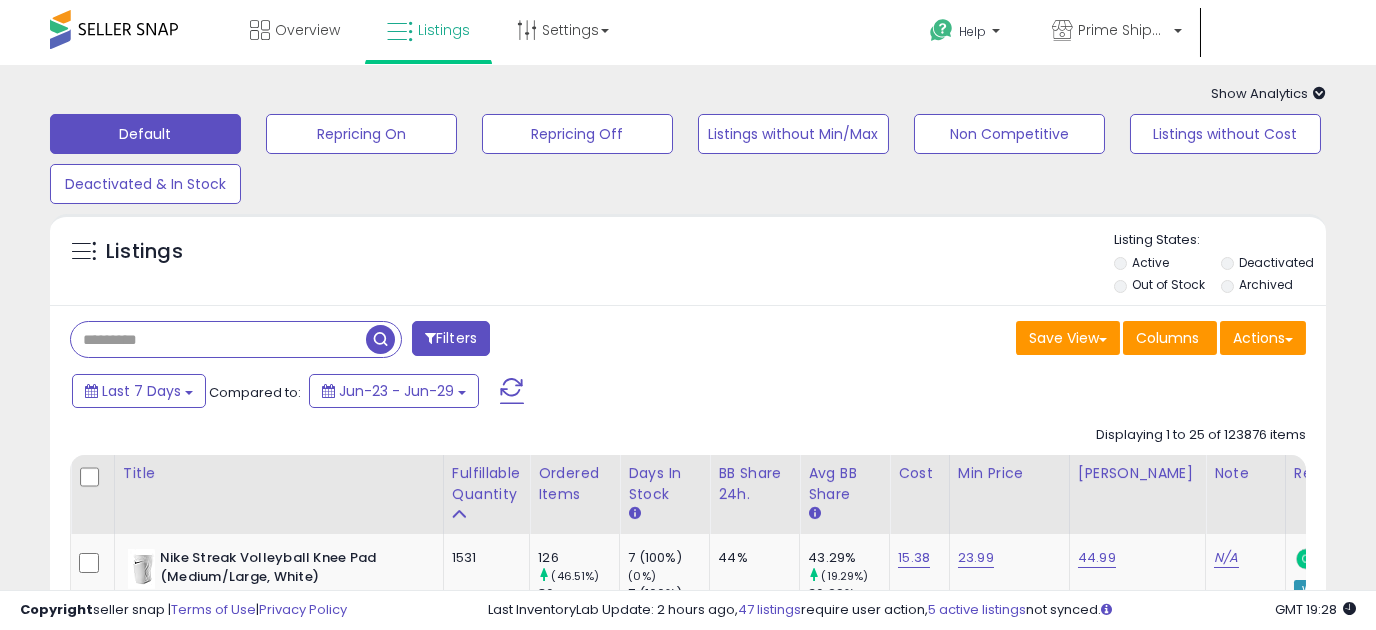 paste on "**********" 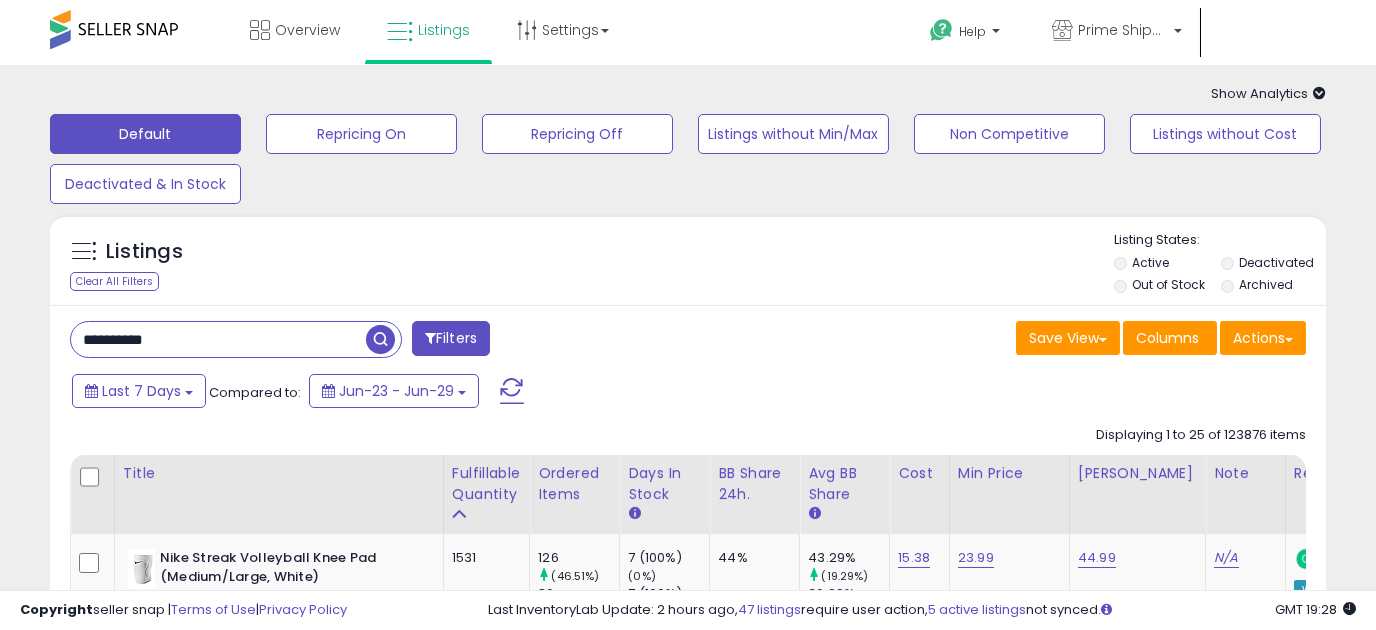 type on "**********" 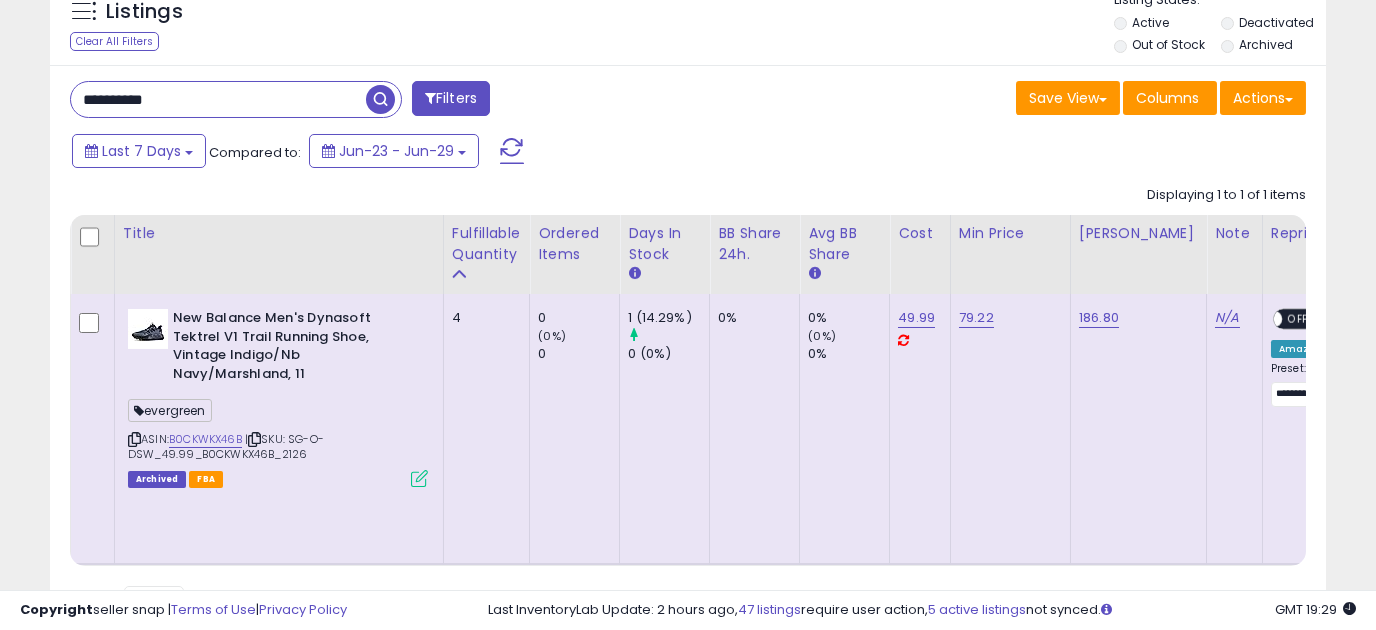 scroll, scrollTop: 250, scrollLeft: 0, axis: vertical 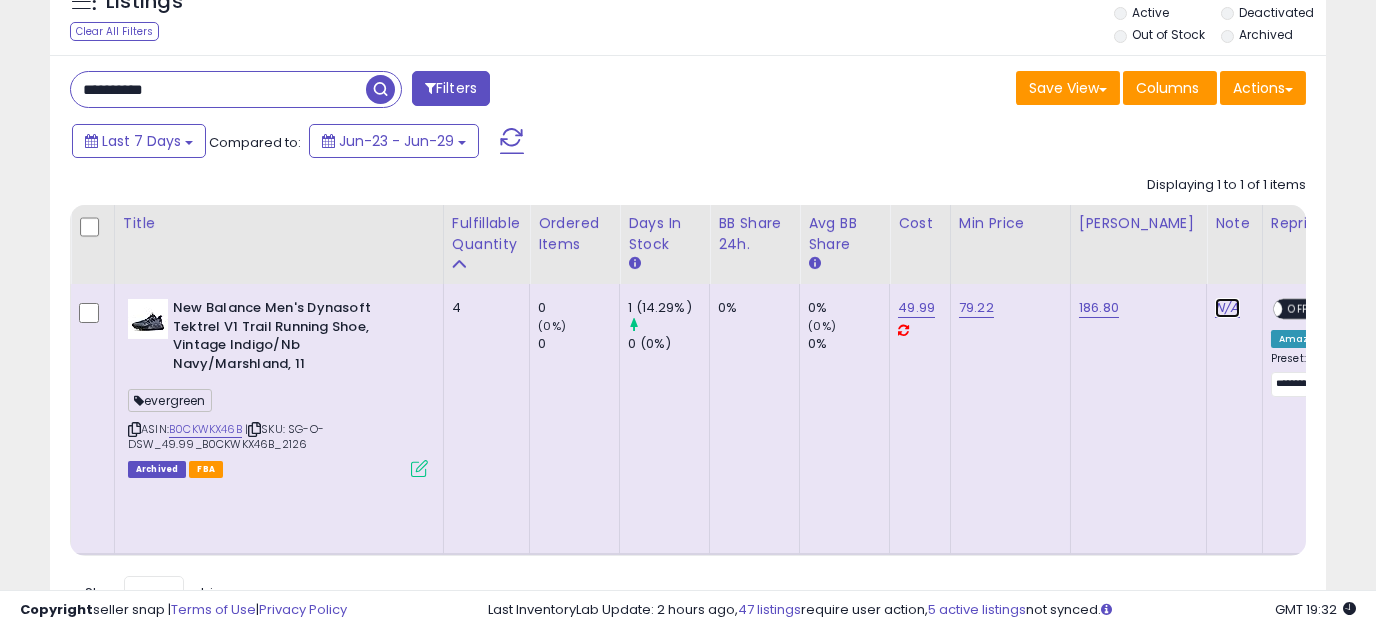 click on "N/A" at bounding box center [1227, 308] 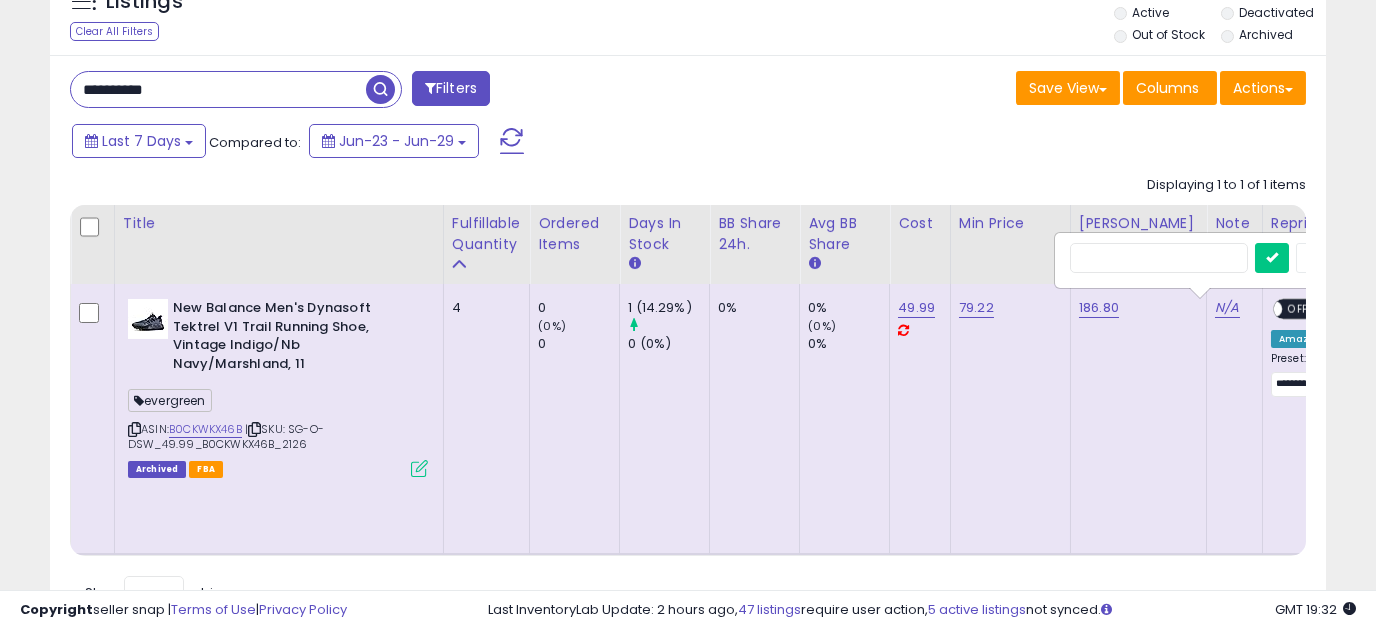 scroll, scrollTop: 0, scrollLeft: 103, axis: horizontal 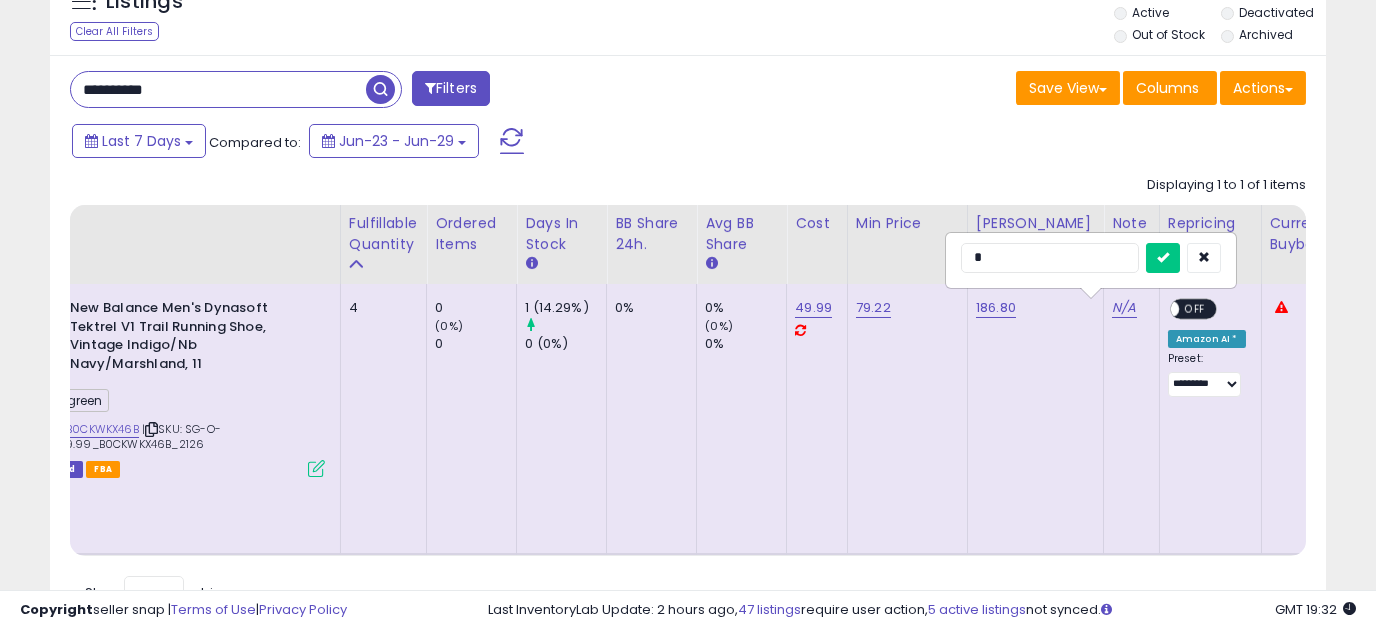 type on "**" 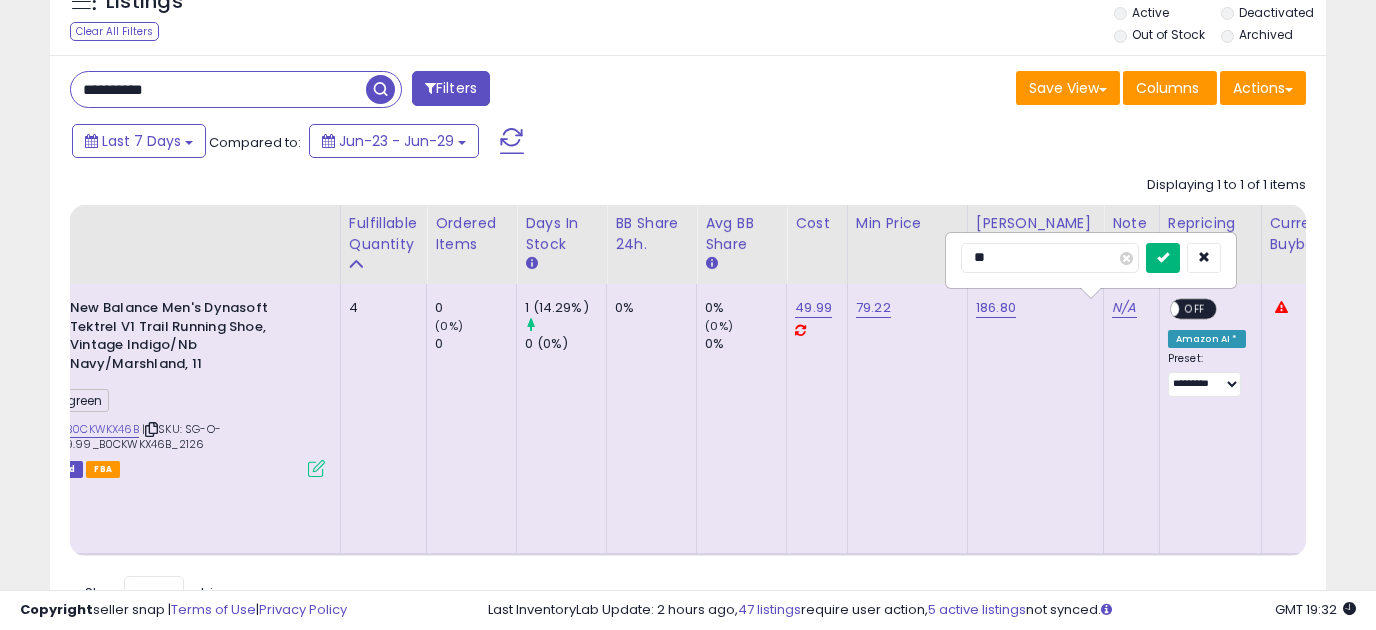 click at bounding box center (1163, 258) 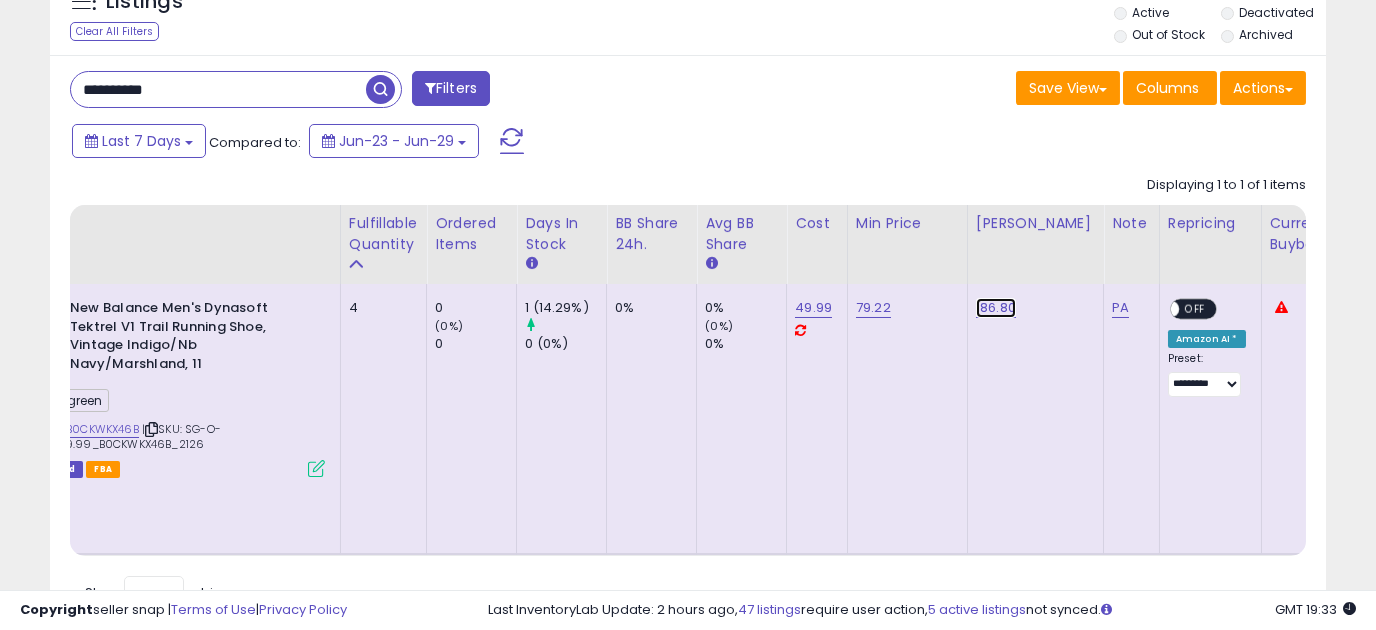 click on "186.80" at bounding box center [996, 308] 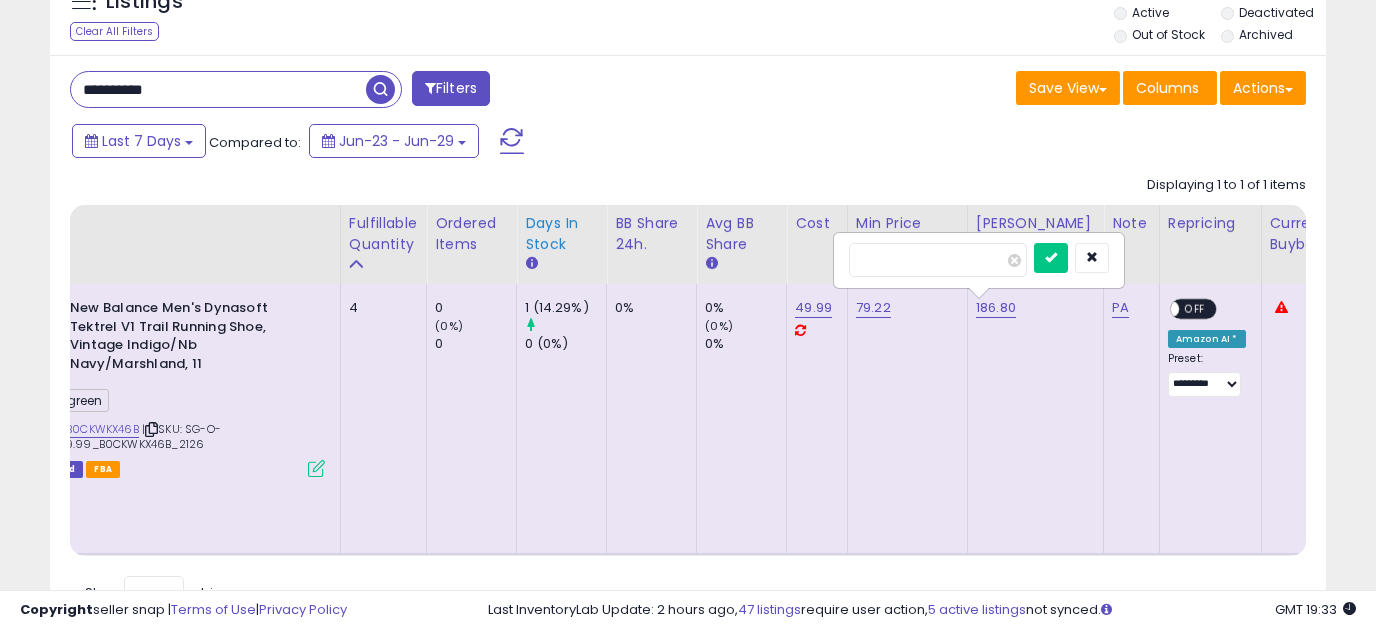 drag, startPoint x: 1003, startPoint y: 268, endPoint x: 535, endPoint y: 260, distance: 468.06836 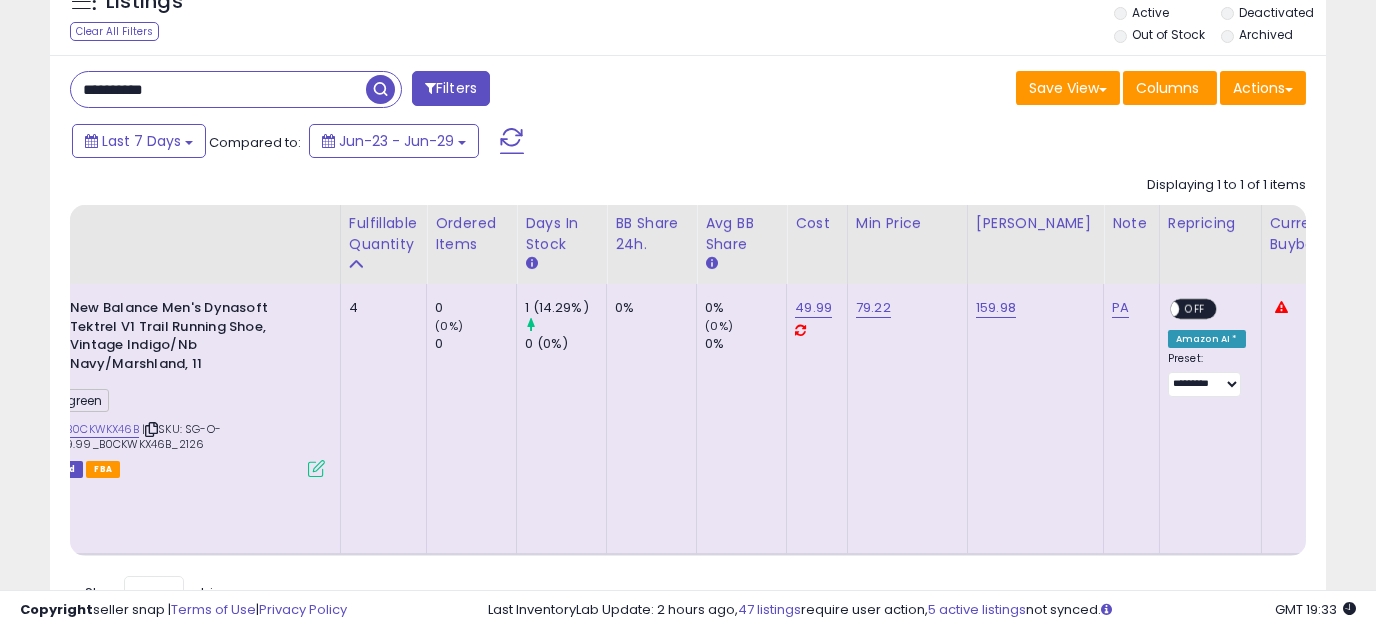 drag, startPoint x: 232, startPoint y: 93, endPoint x: -72, endPoint y: 92, distance: 304.00165 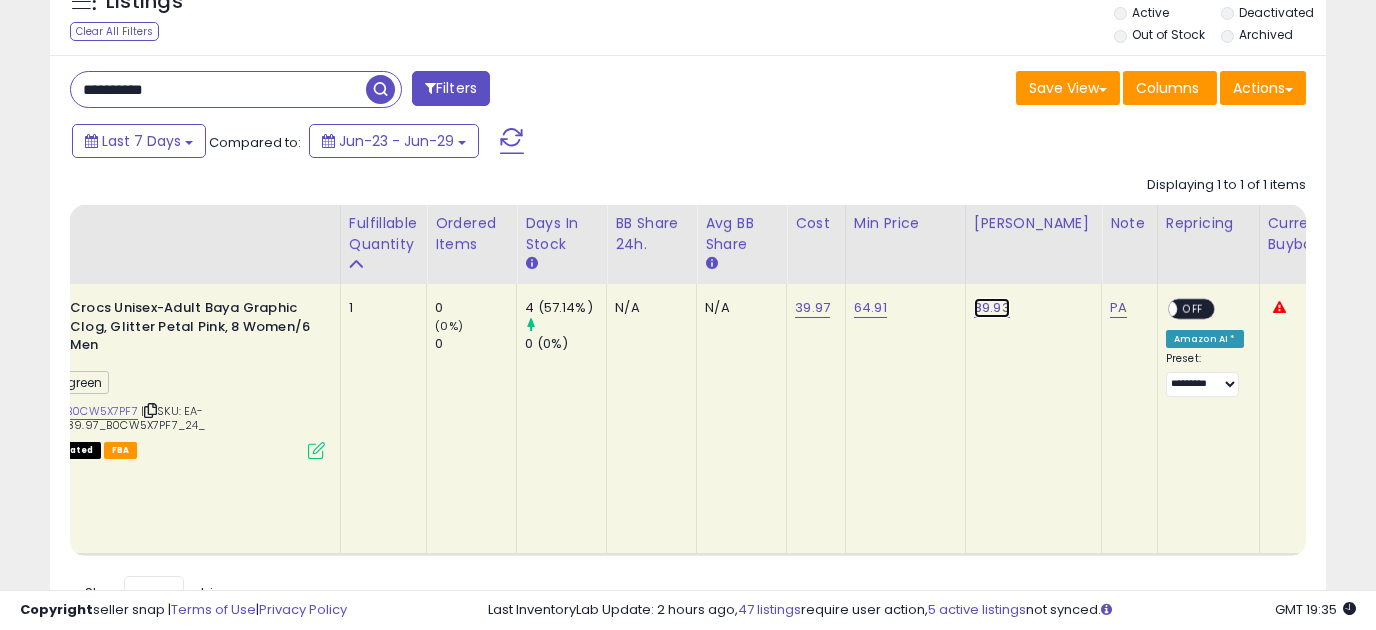 click on "89.93" at bounding box center (992, 308) 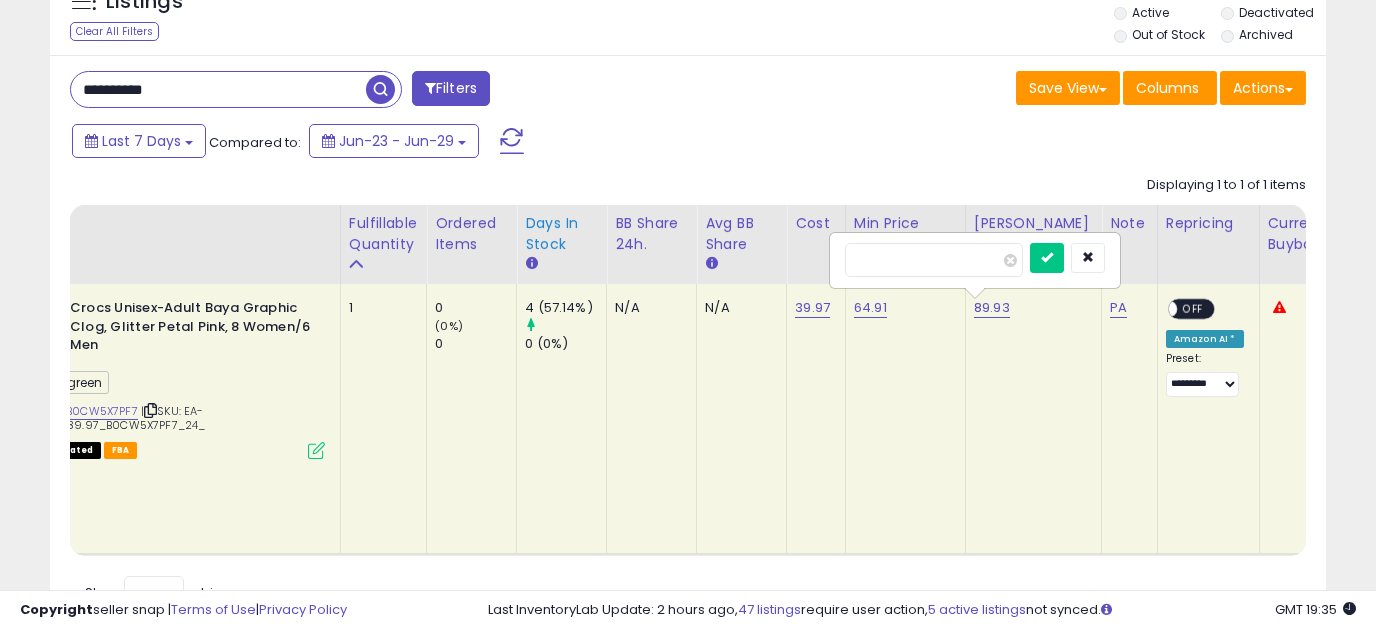 drag, startPoint x: 944, startPoint y: 267, endPoint x: 592, endPoint y: 219, distance: 355.25766 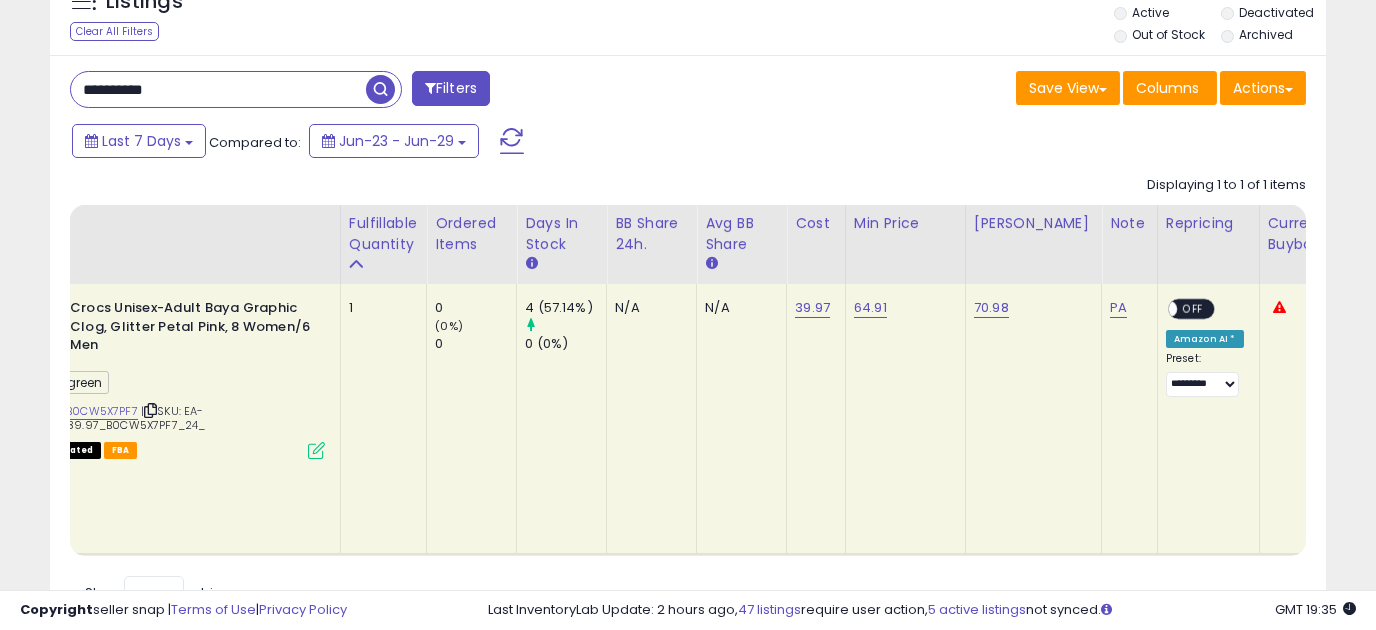 drag, startPoint x: 256, startPoint y: 71, endPoint x: 2, endPoint y: 92, distance: 254.86664 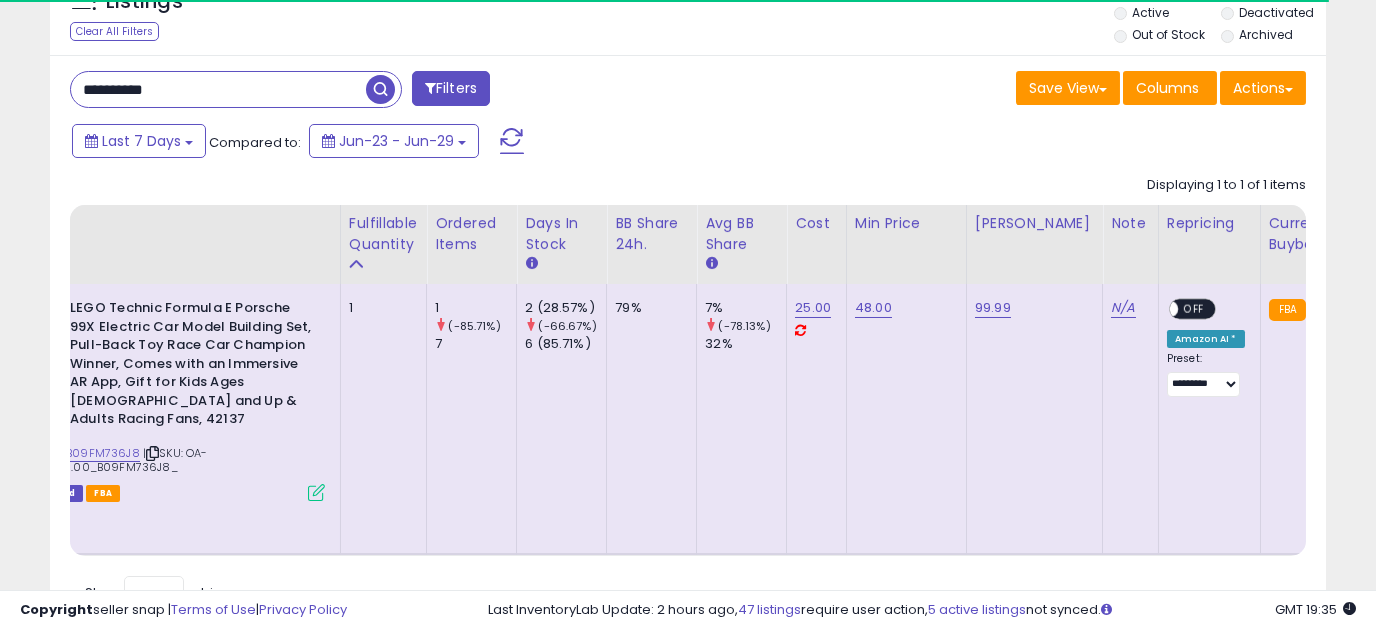 scroll, scrollTop: 0, scrollLeft: 0, axis: both 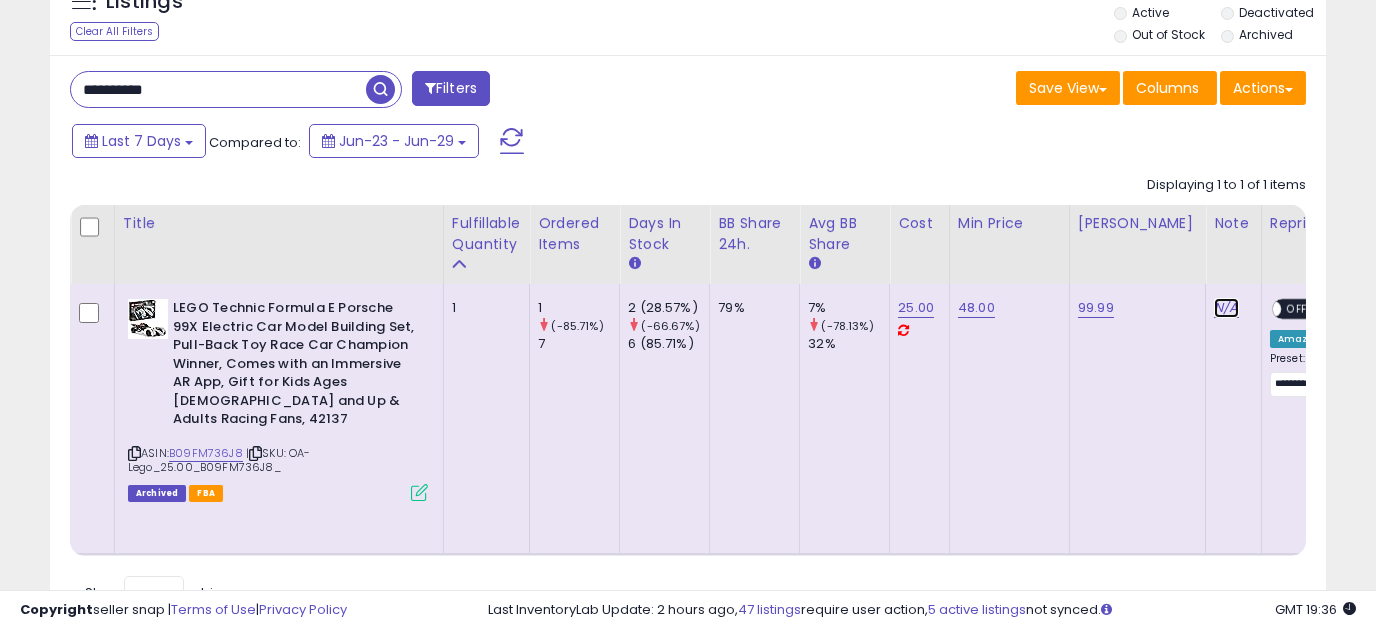 click on "N/A" at bounding box center (1226, 308) 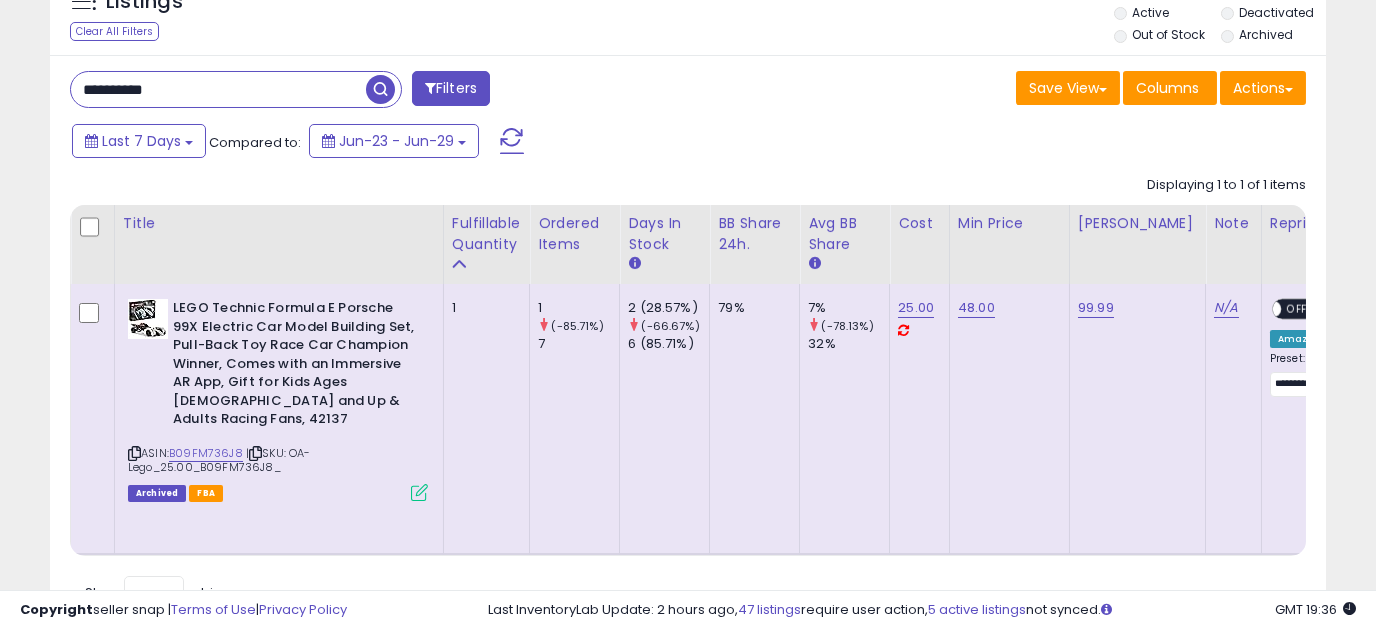 scroll, scrollTop: 0, scrollLeft: 102, axis: horizontal 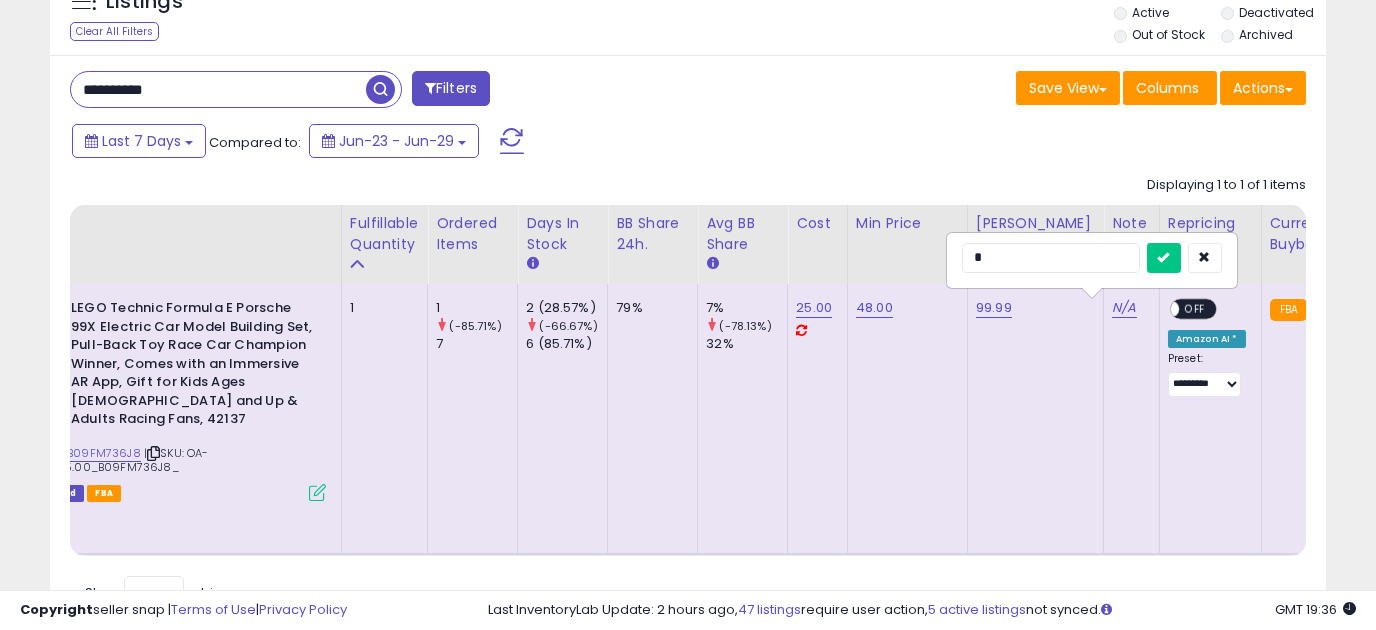 type on "**" 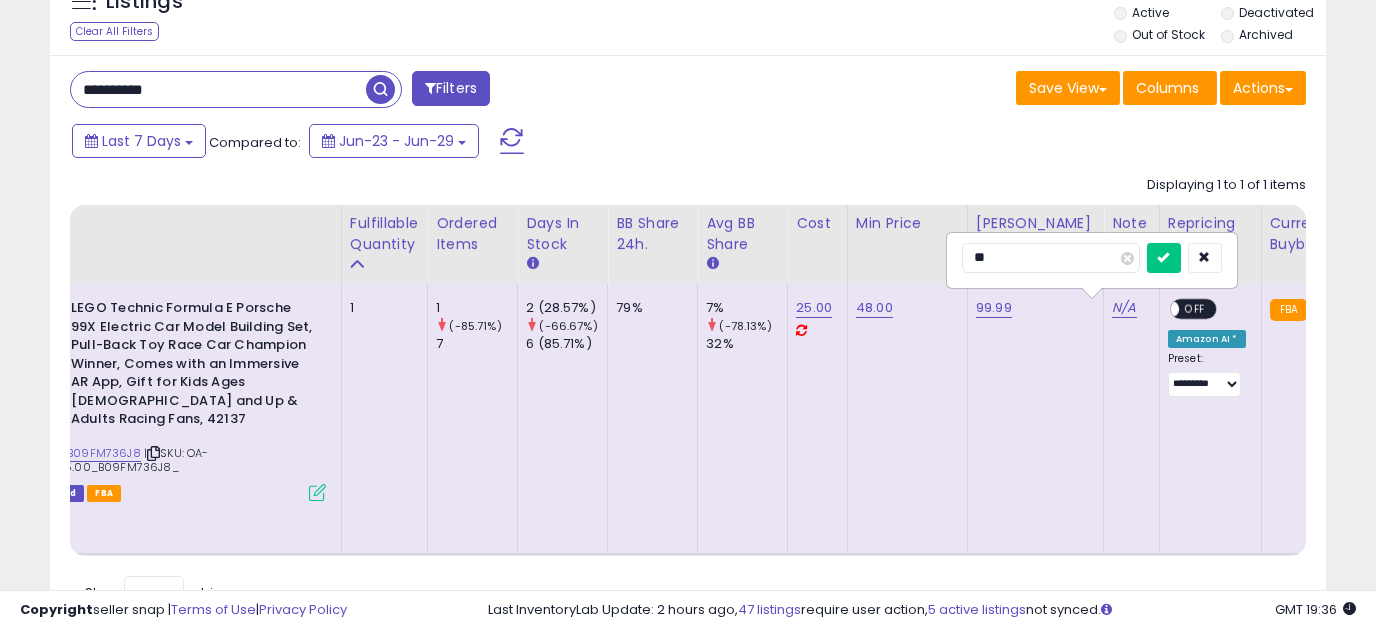 click at bounding box center [1164, 258] 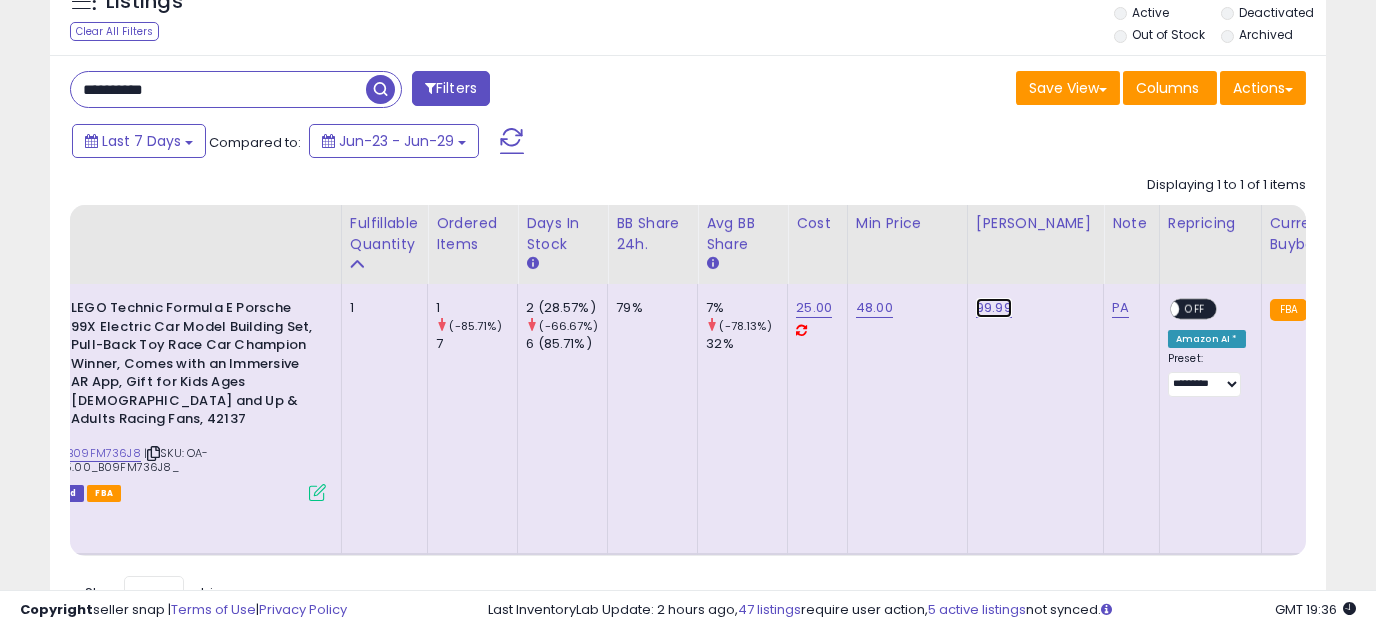 click on "99.99" at bounding box center [994, 308] 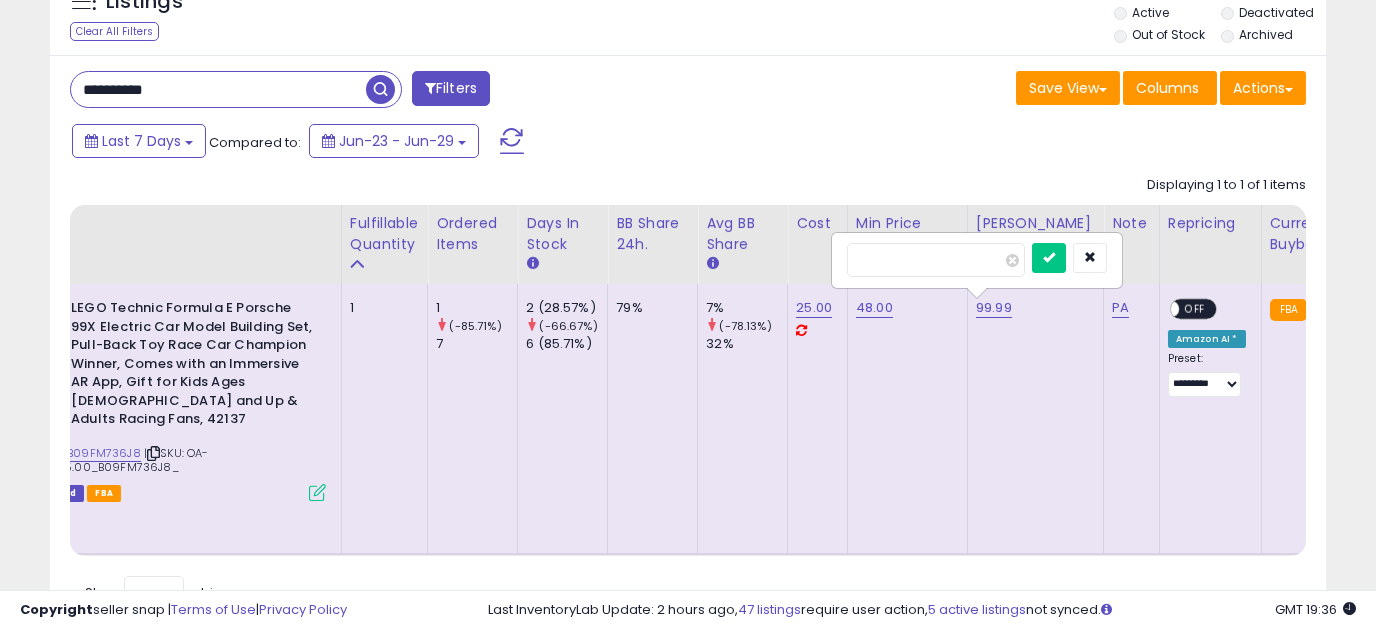 click on "*****" at bounding box center (936, 260) 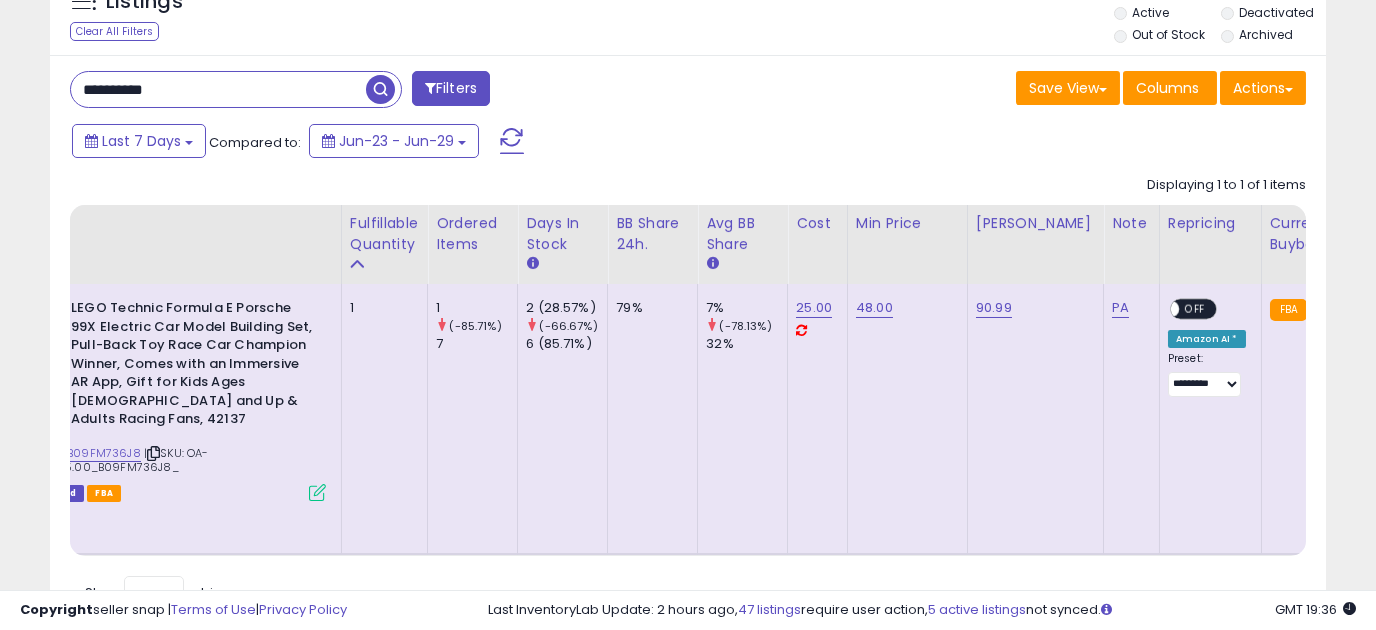 drag, startPoint x: 209, startPoint y: 79, endPoint x: 2, endPoint y: 81, distance: 207.00966 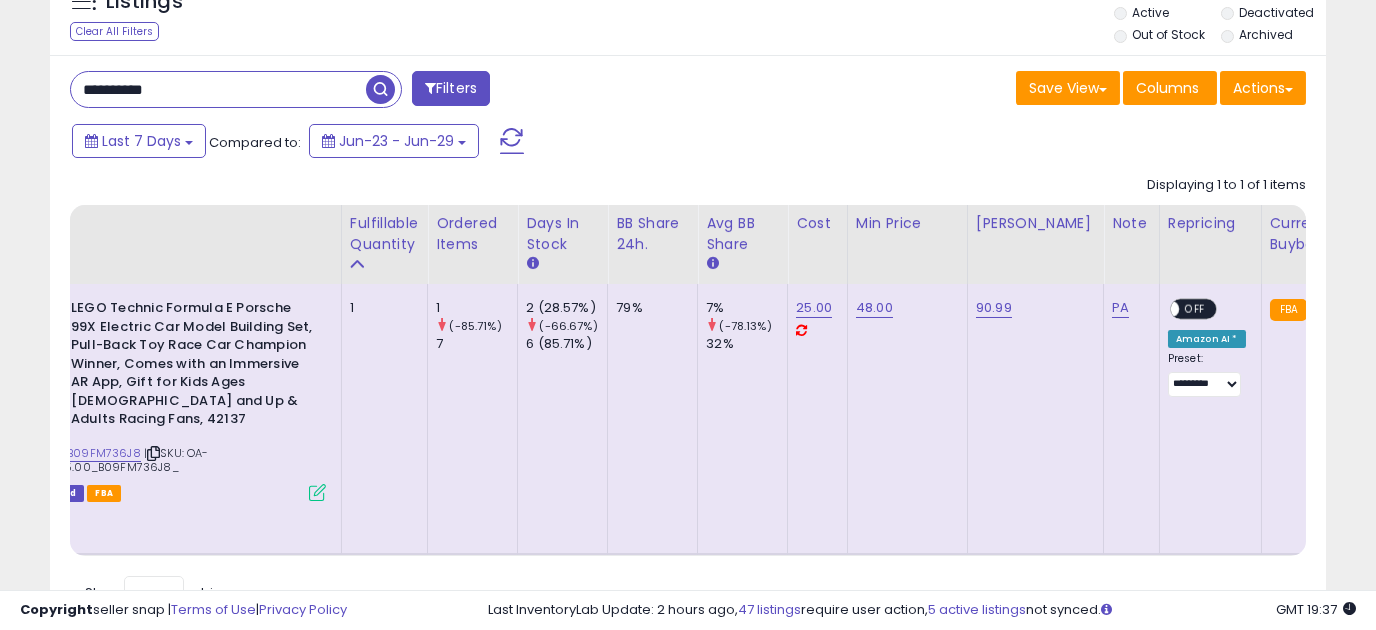 paste 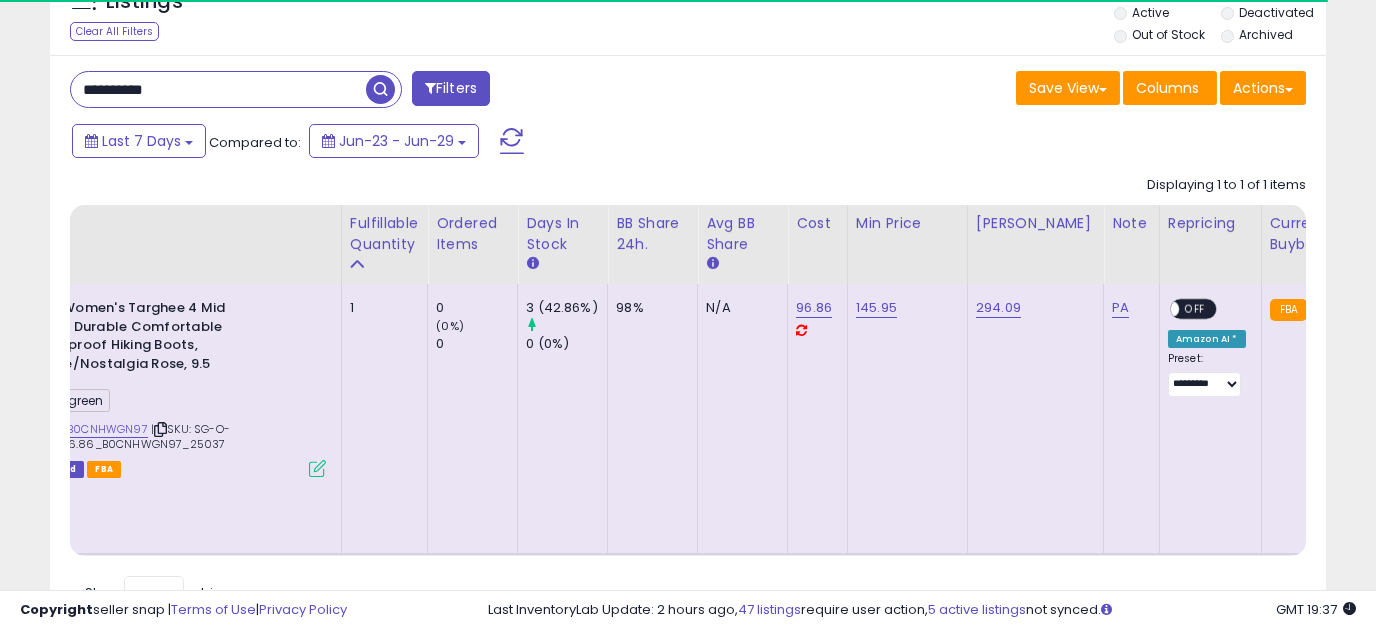 scroll, scrollTop: 0, scrollLeft: 0, axis: both 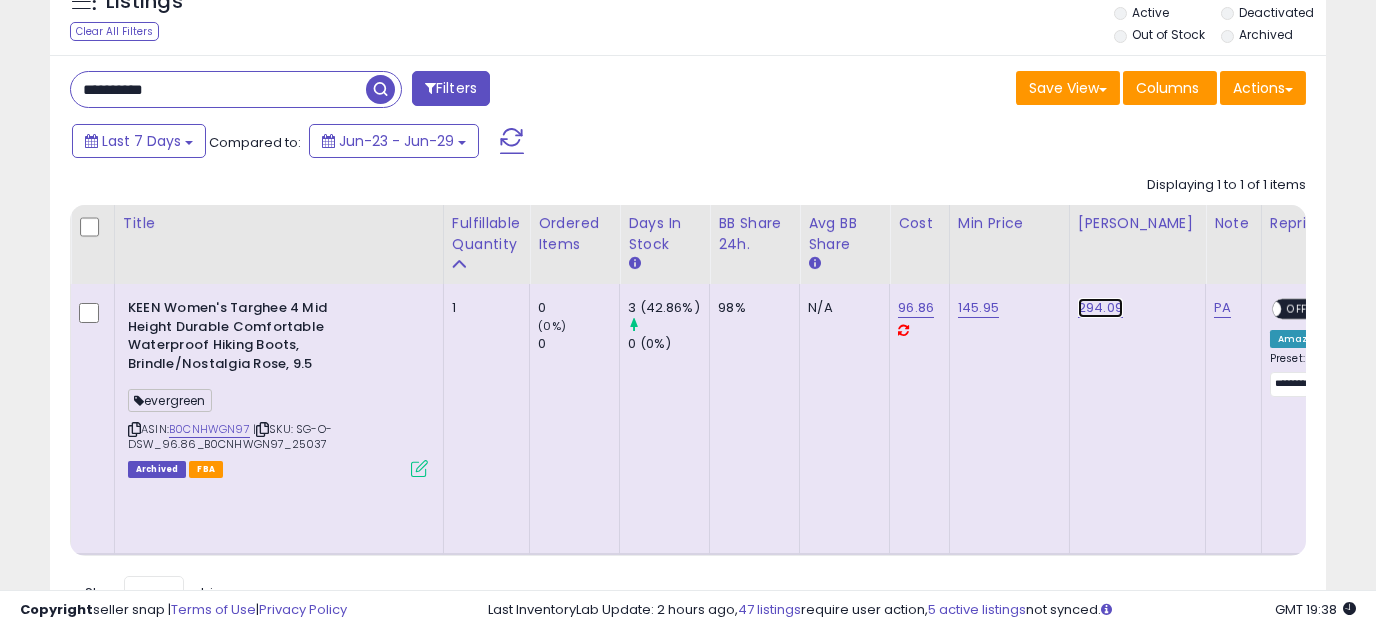 click on "294.09" at bounding box center [1100, 308] 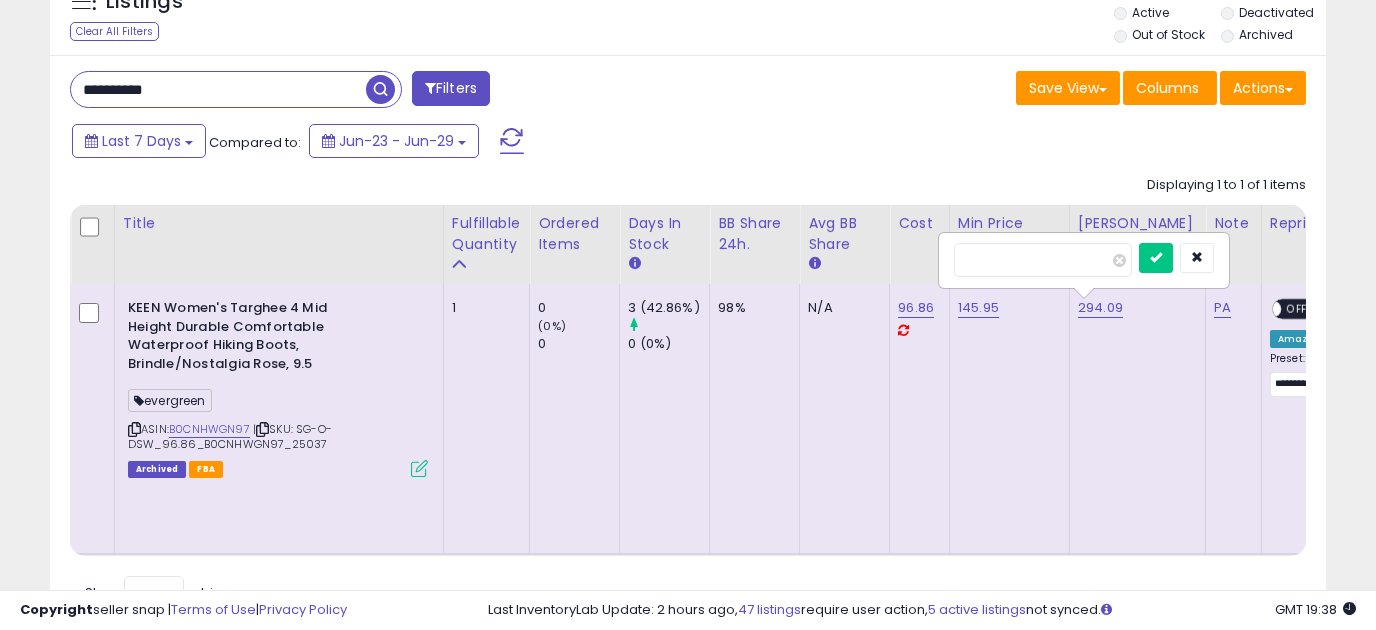 drag, startPoint x: 1052, startPoint y: 271, endPoint x: 965, endPoint y: 285, distance: 88.11924 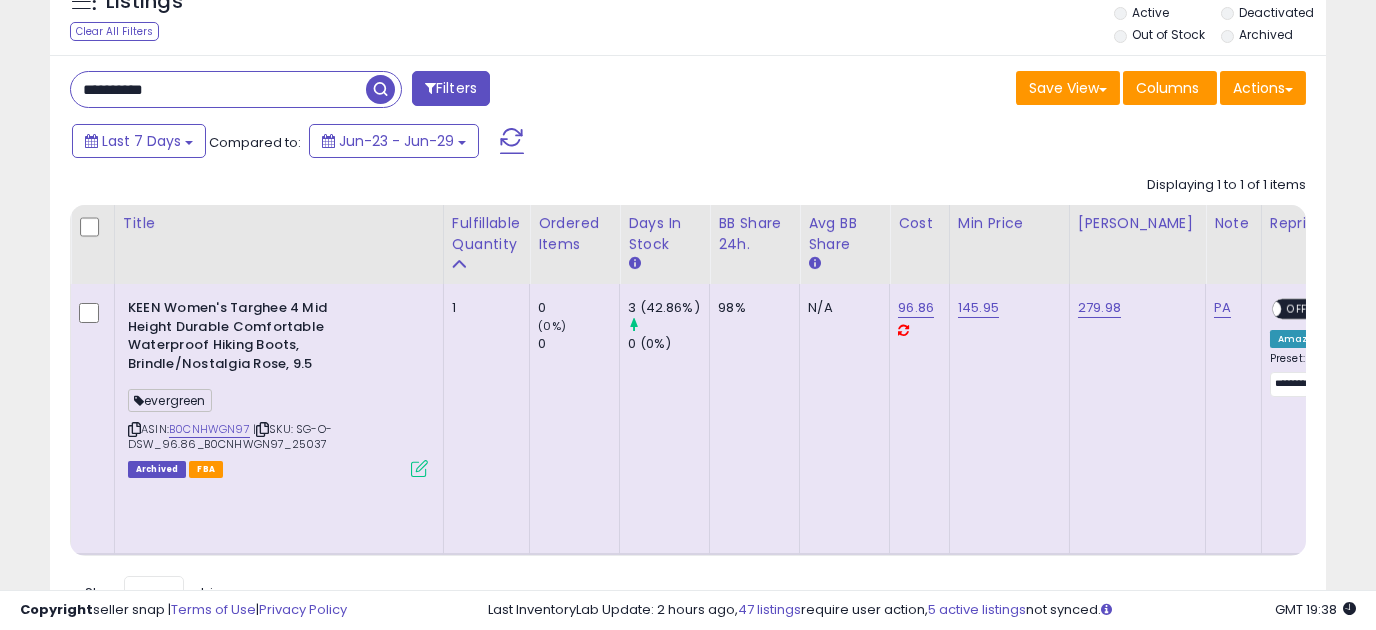 drag, startPoint x: 223, startPoint y: 78, endPoint x: 47, endPoint y: 99, distance: 177.24841 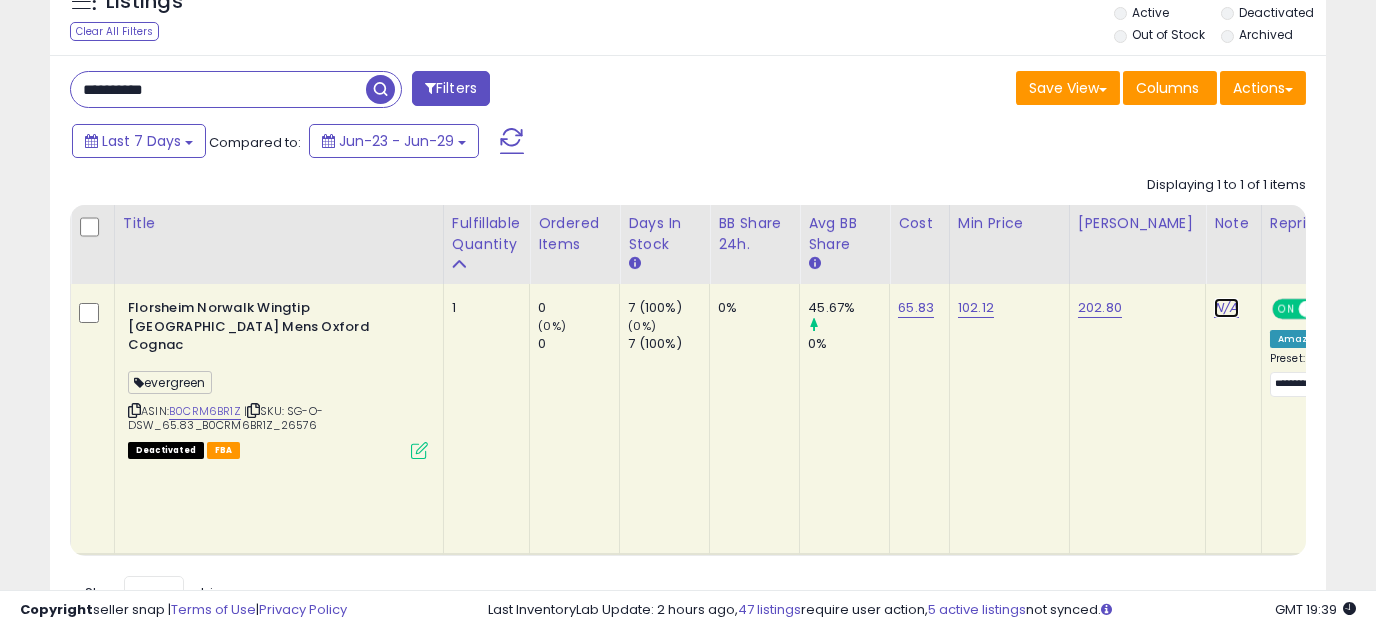 click on "N/A" at bounding box center [1226, 308] 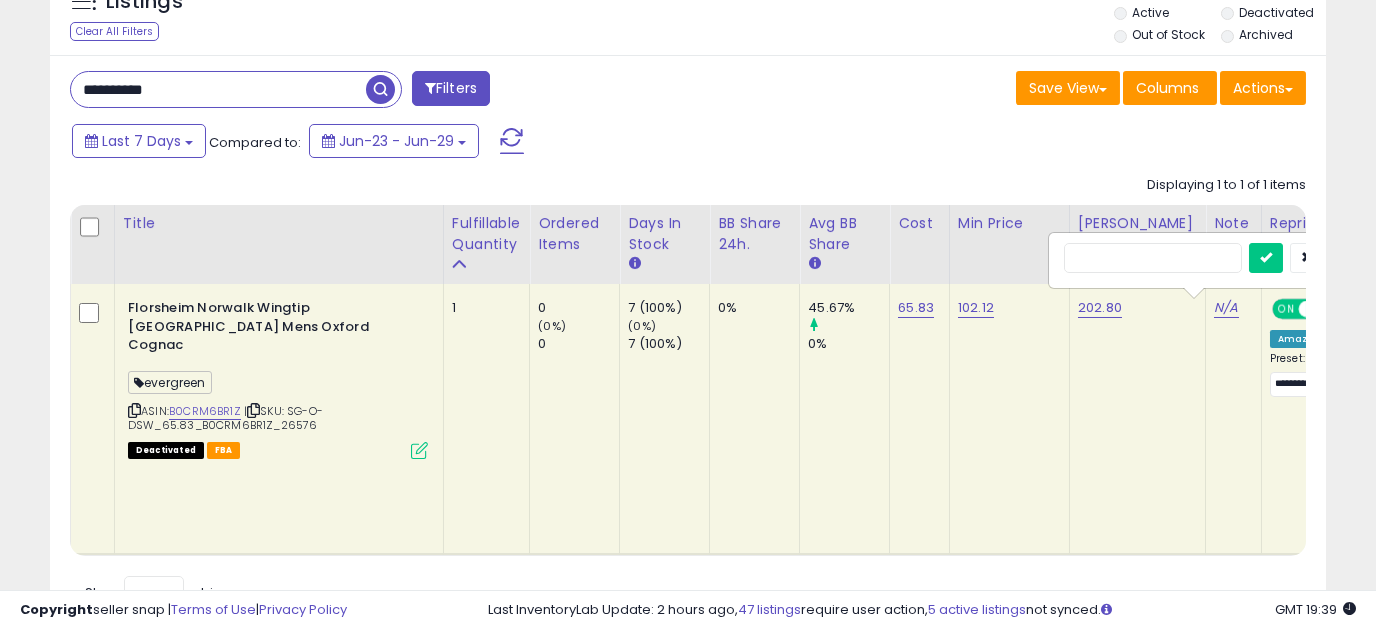 scroll, scrollTop: 0, scrollLeft: 102, axis: horizontal 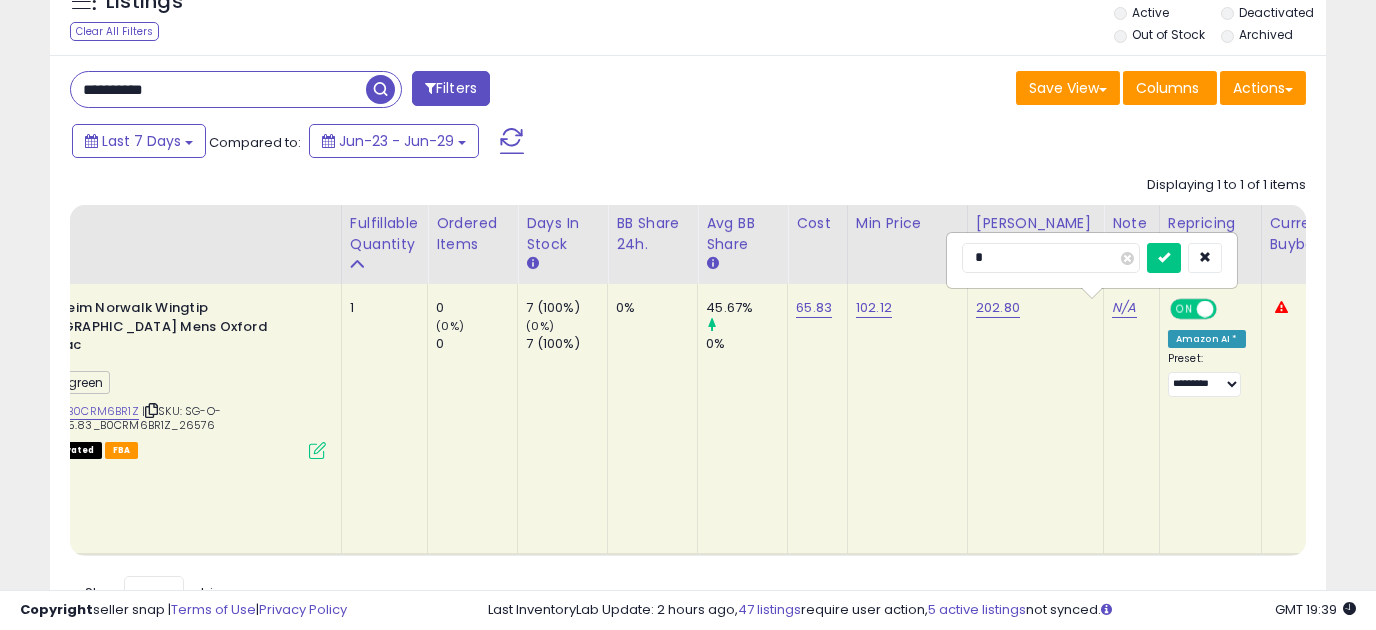 type on "**" 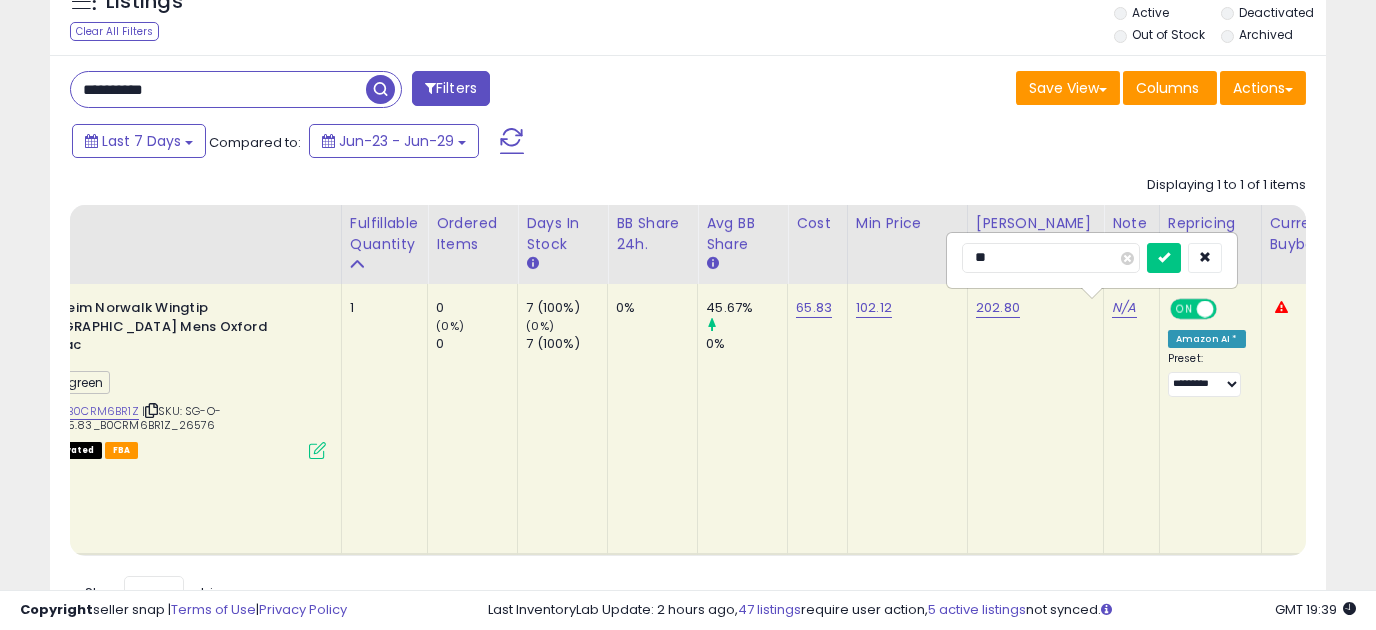 click at bounding box center (1164, 258) 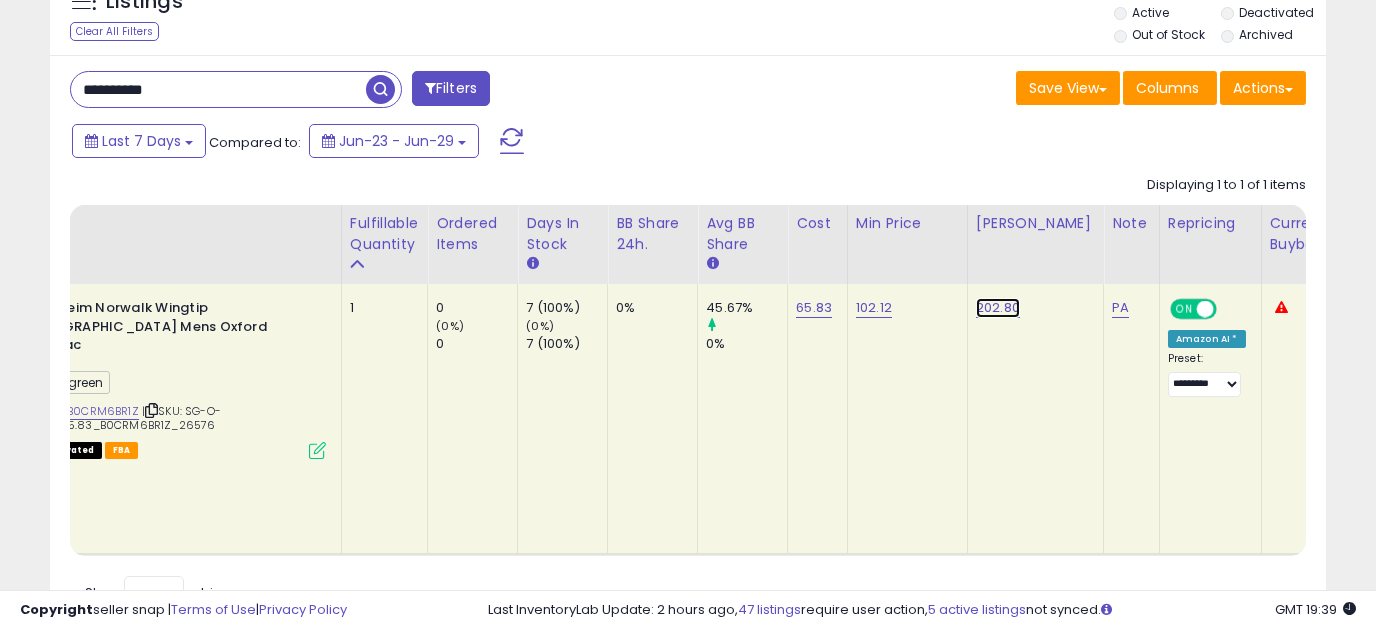 click on "202.80" at bounding box center (998, 308) 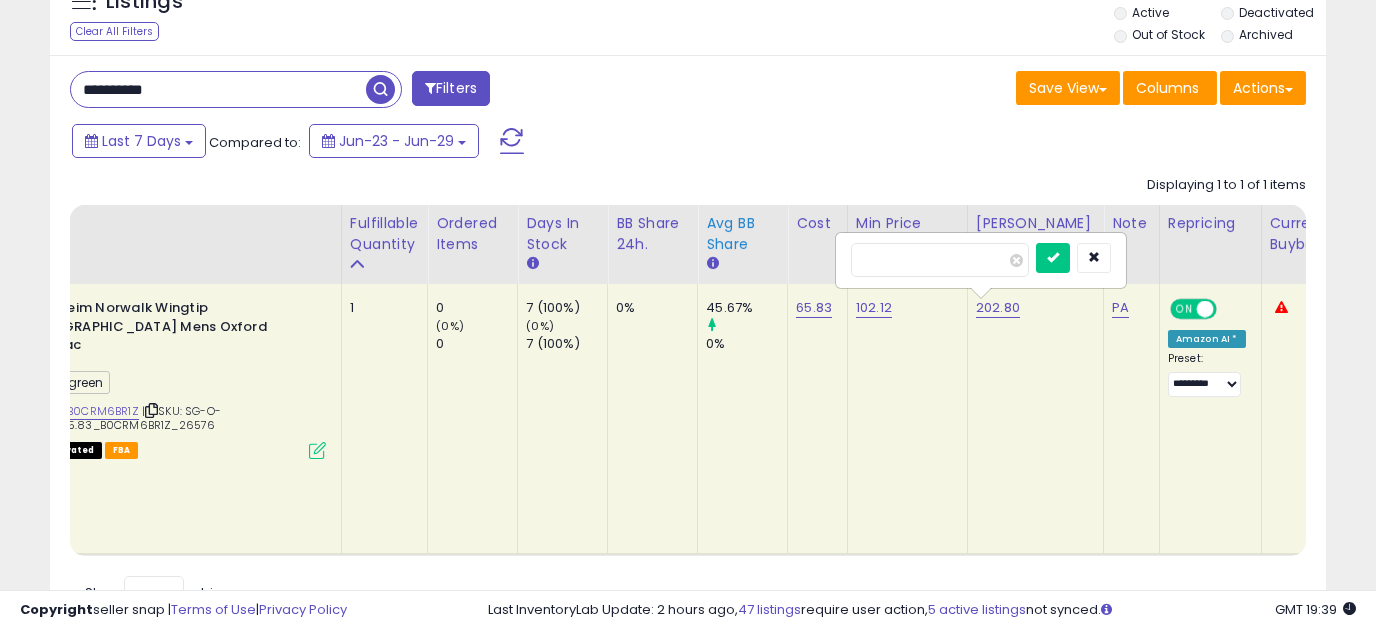 drag, startPoint x: 936, startPoint y: 261, endPoint x: 731, endPoint y: 261, distance: 205 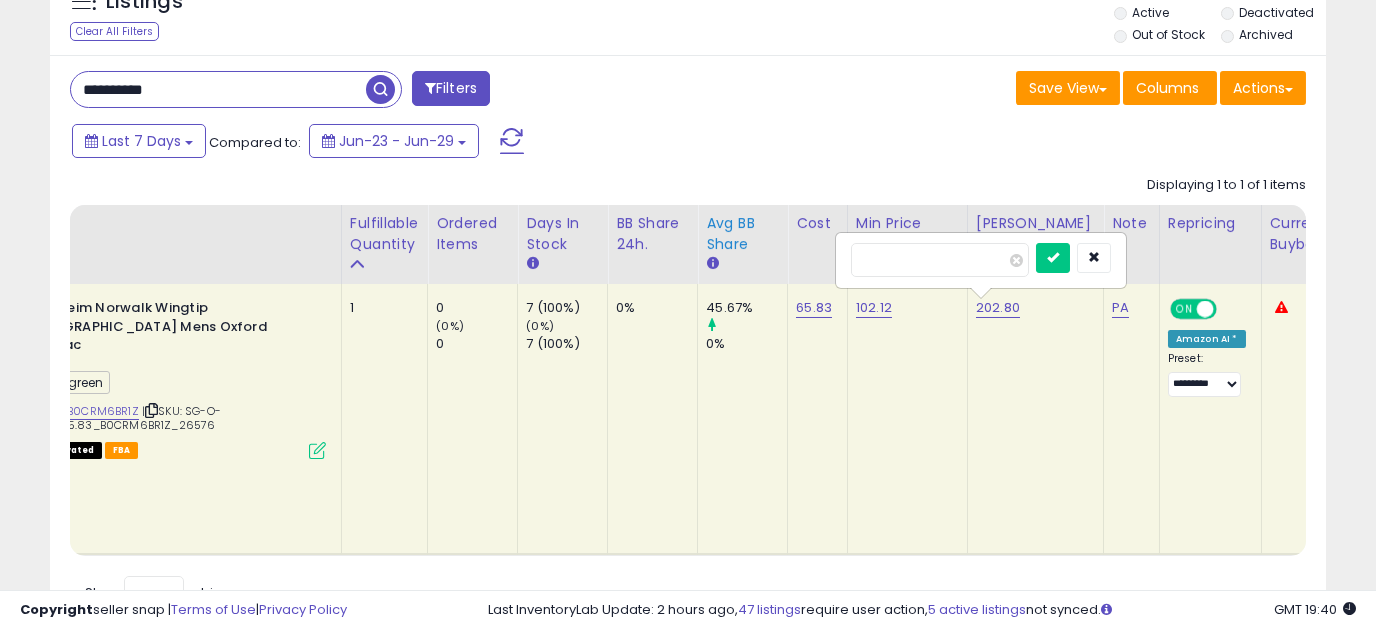 click at bounding box center [1053, 258] 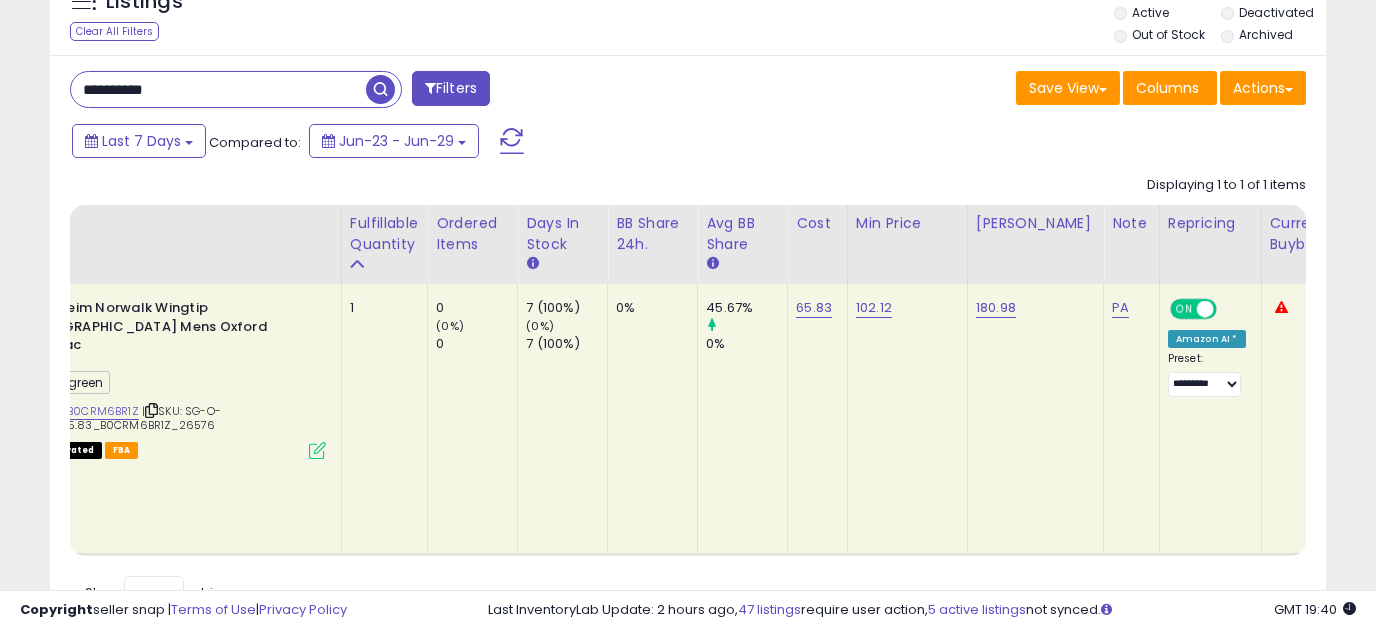 drag, startPoint x: 181, startPoint y: 96, endPoint x: -5, endPoint y: 96, distance: 186 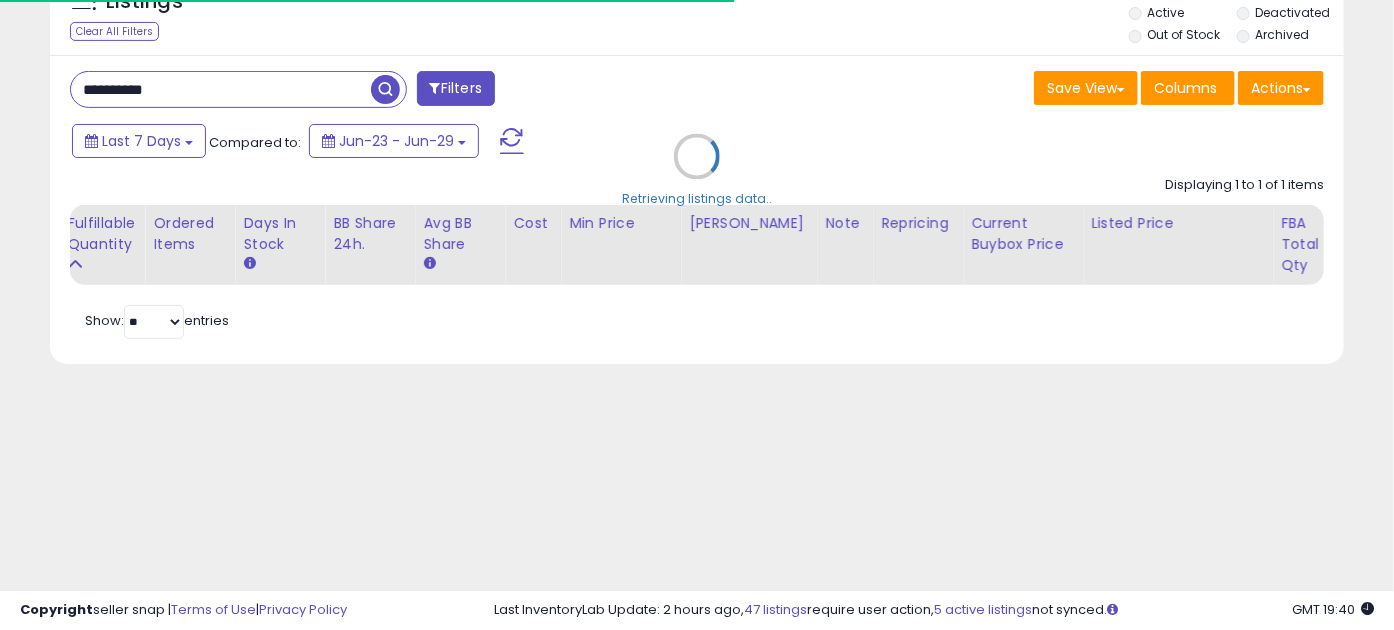 click on "Retrieving listings data.." at bounding box center [697, 171] 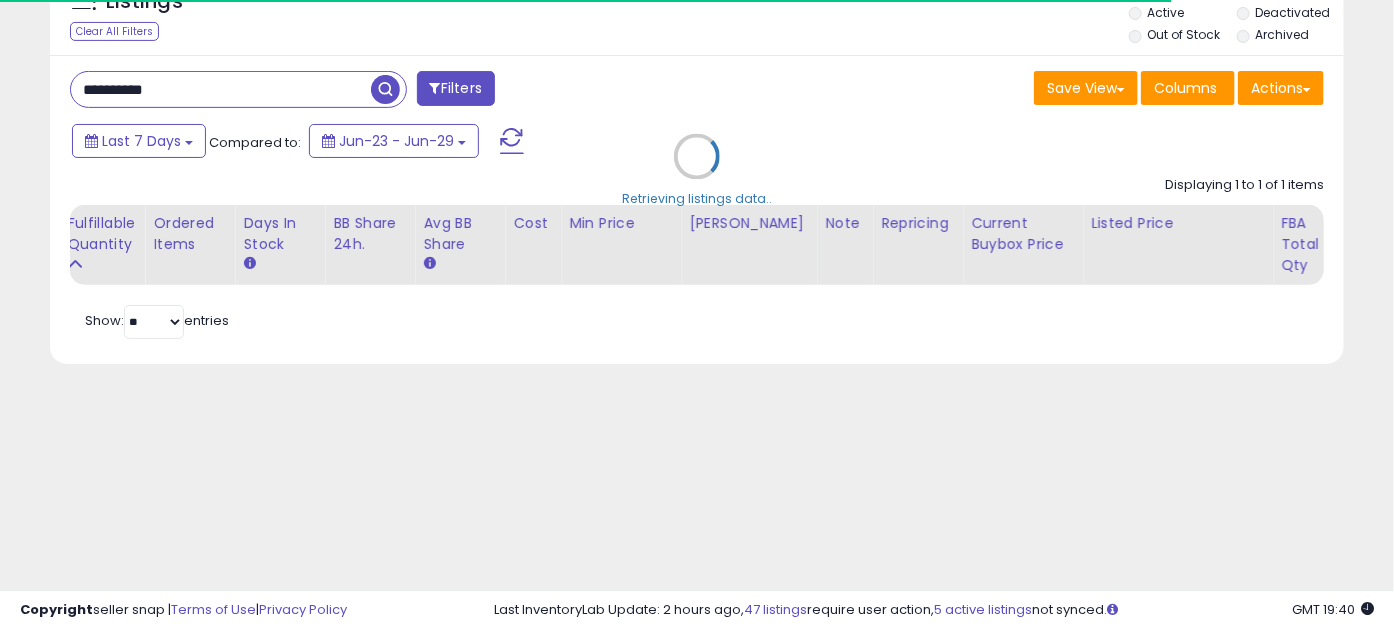 click on "Retrieving listings data.." at bounding box center [697, 171] 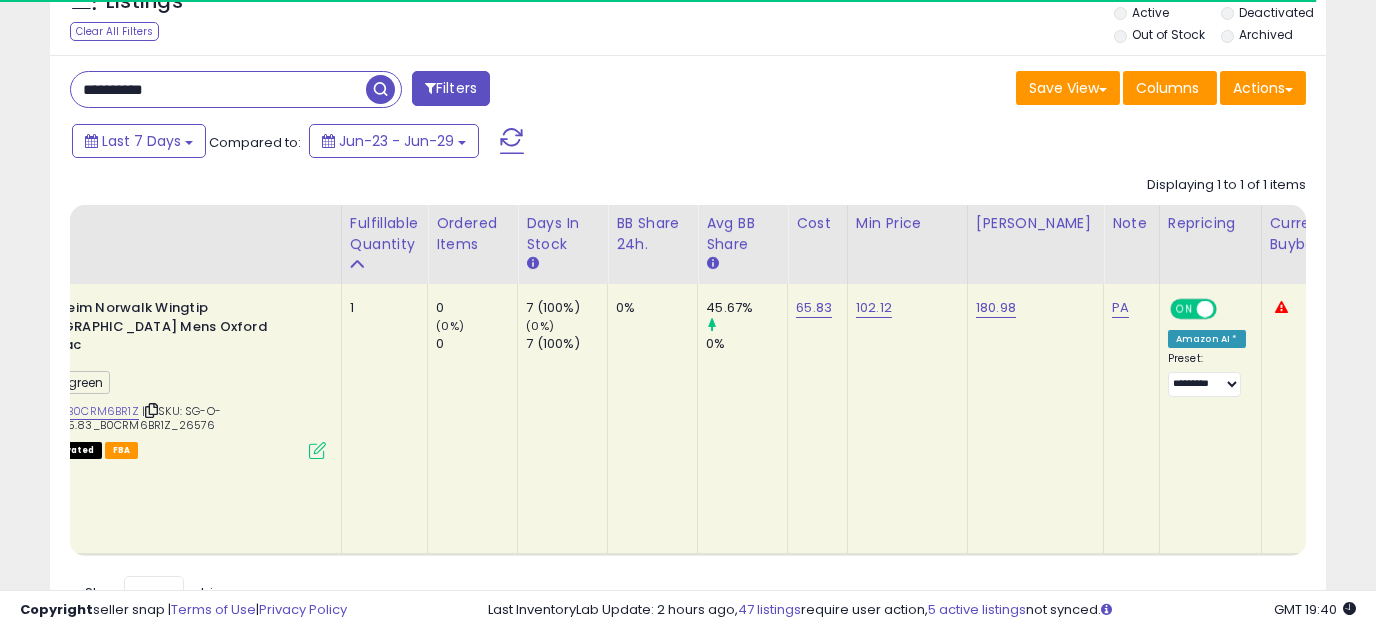 drag, startPoint x: 202, startPoint y: 96, endPoint x: 59, endPoint y: 93, distance: 143.03146 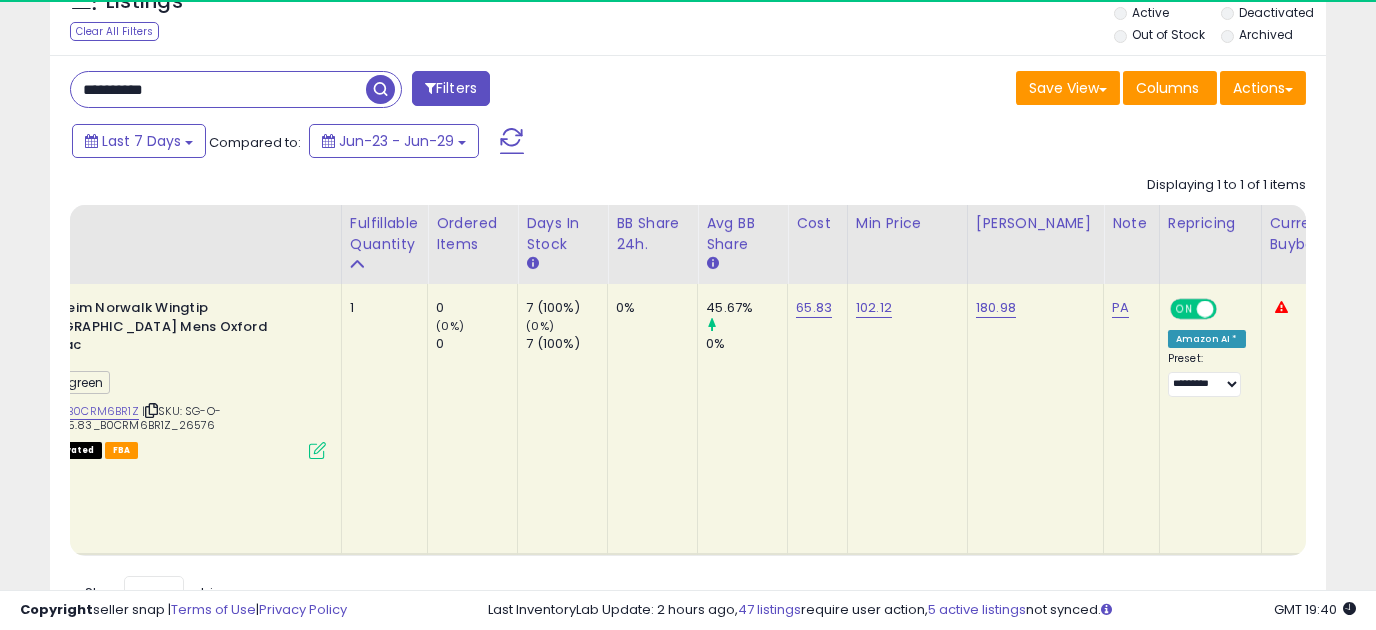 paste 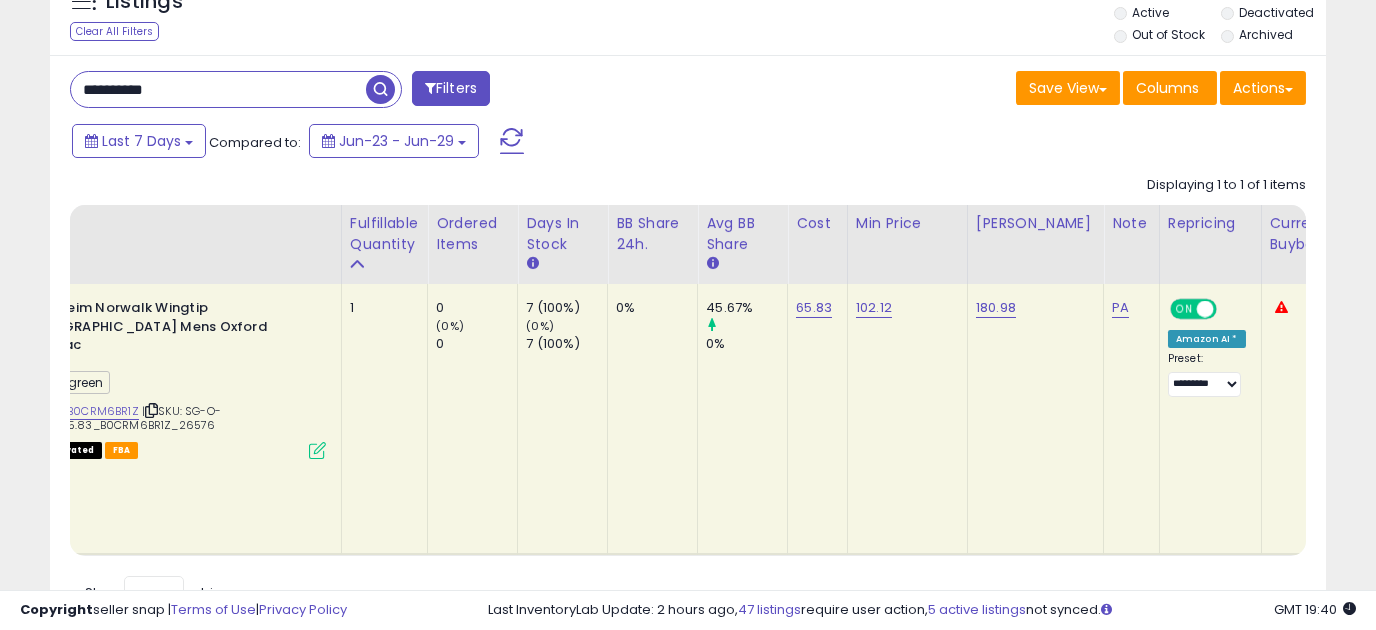 type on "**********" 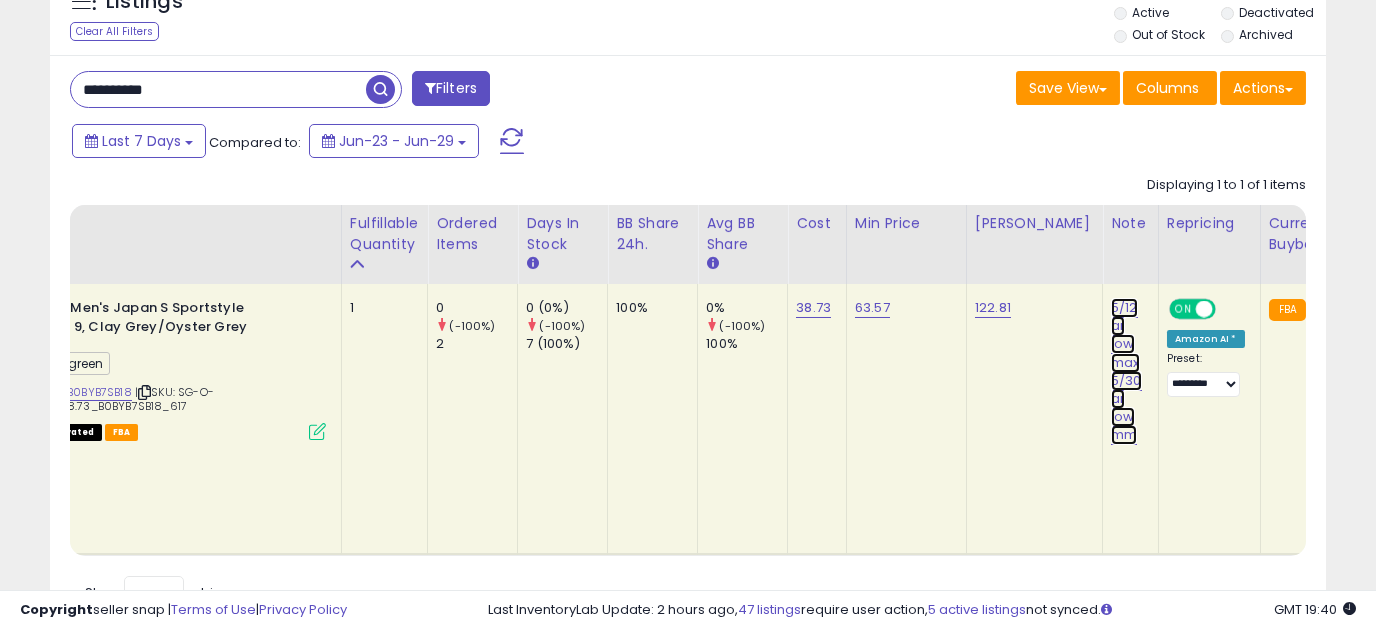 click on "5/12 ar low max 5/30 ar low mm" at bounding box center (1126, 371) 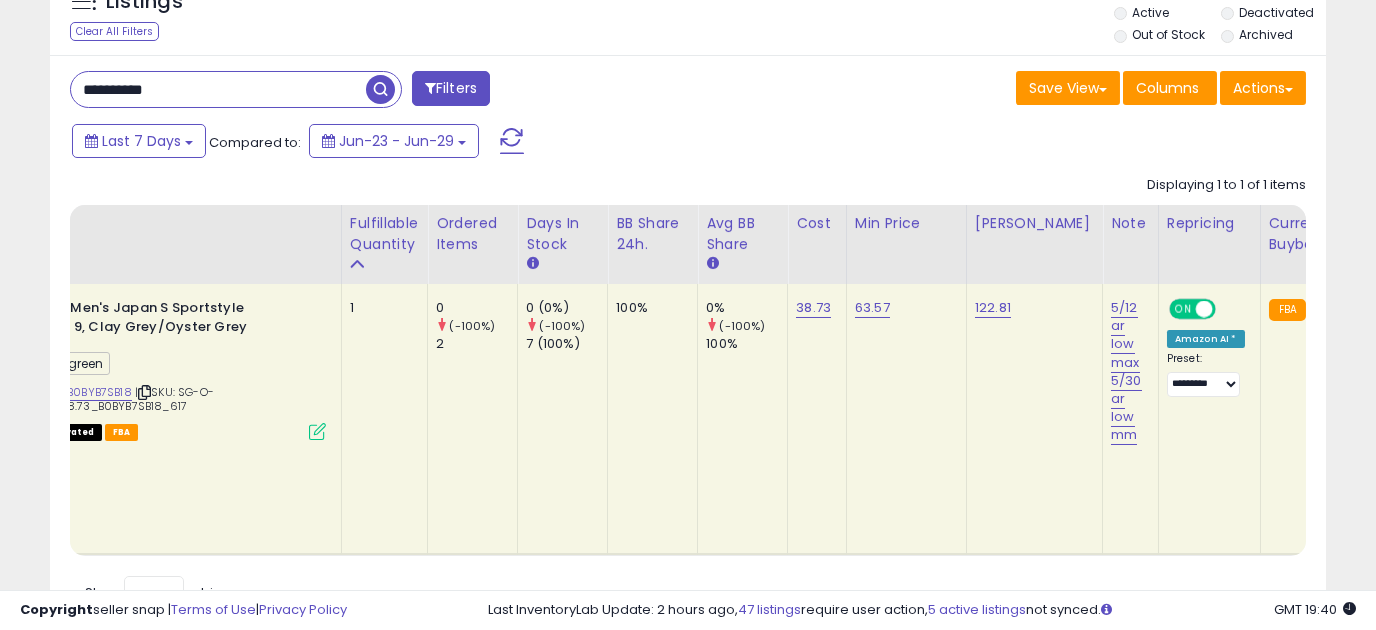 scroll, scrollTop: 0, scrollLeft: 104, axis: horizontal 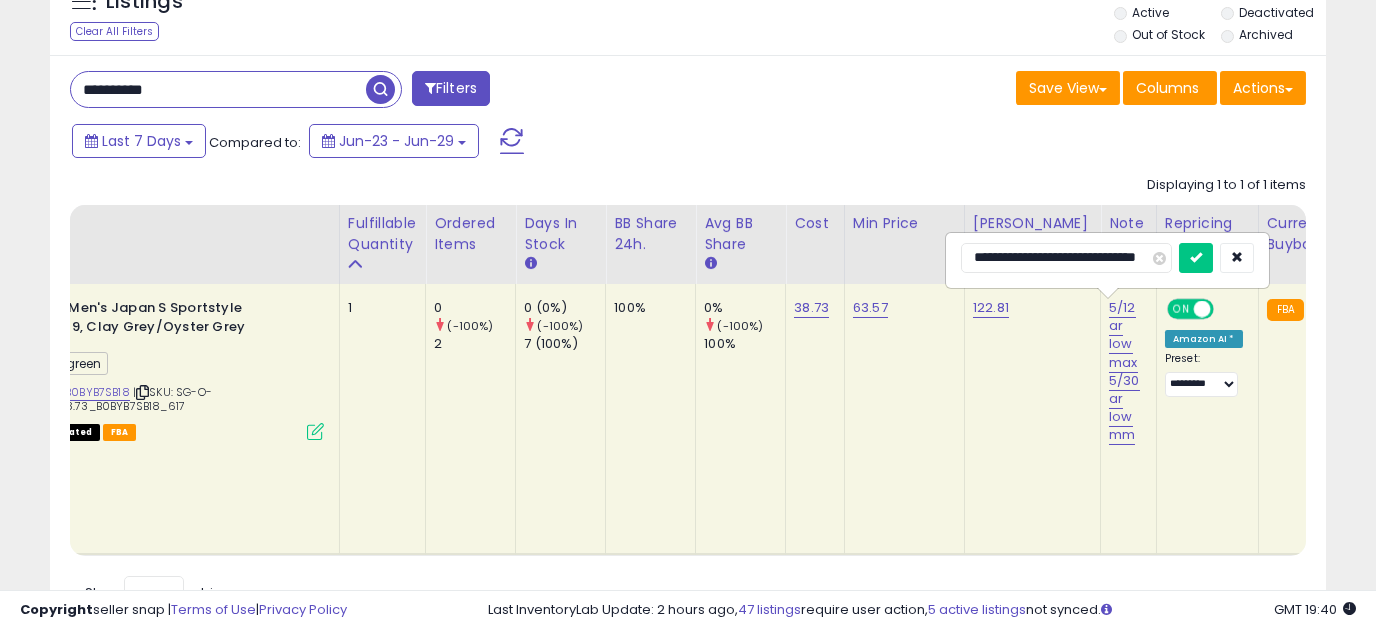 type on "**********" 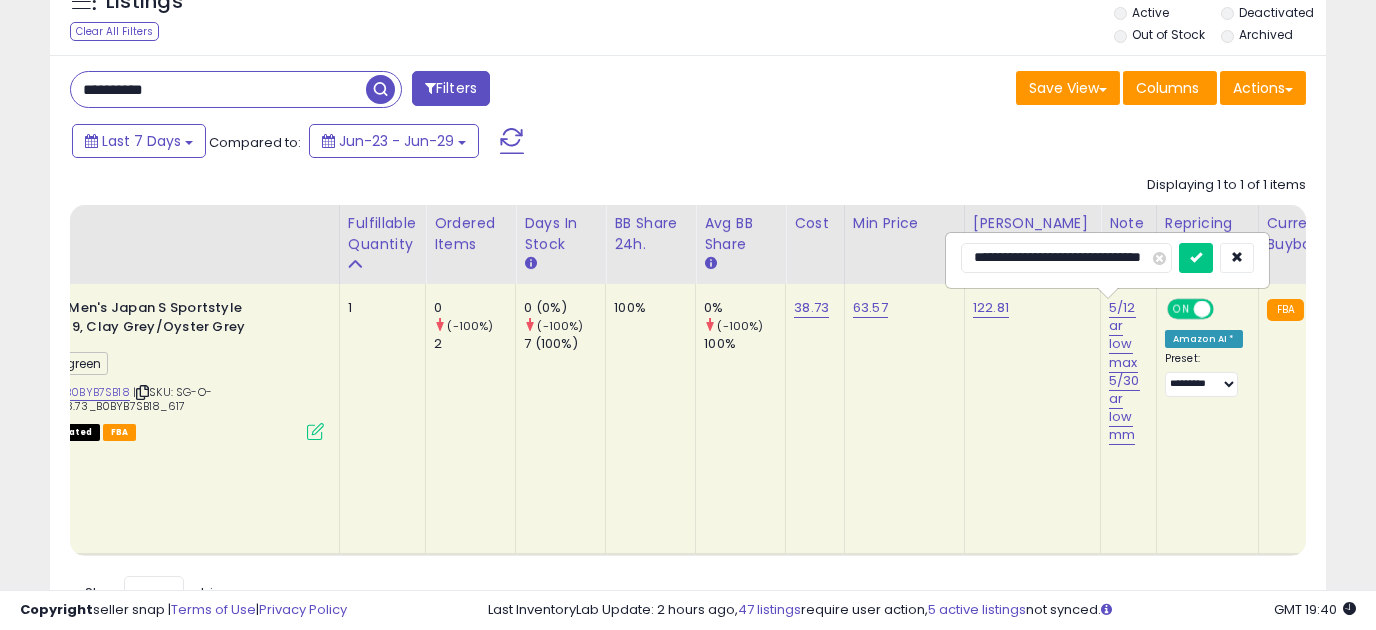 scroll, scrollTop: 0, scrollLeft: 55, axis: horizontal 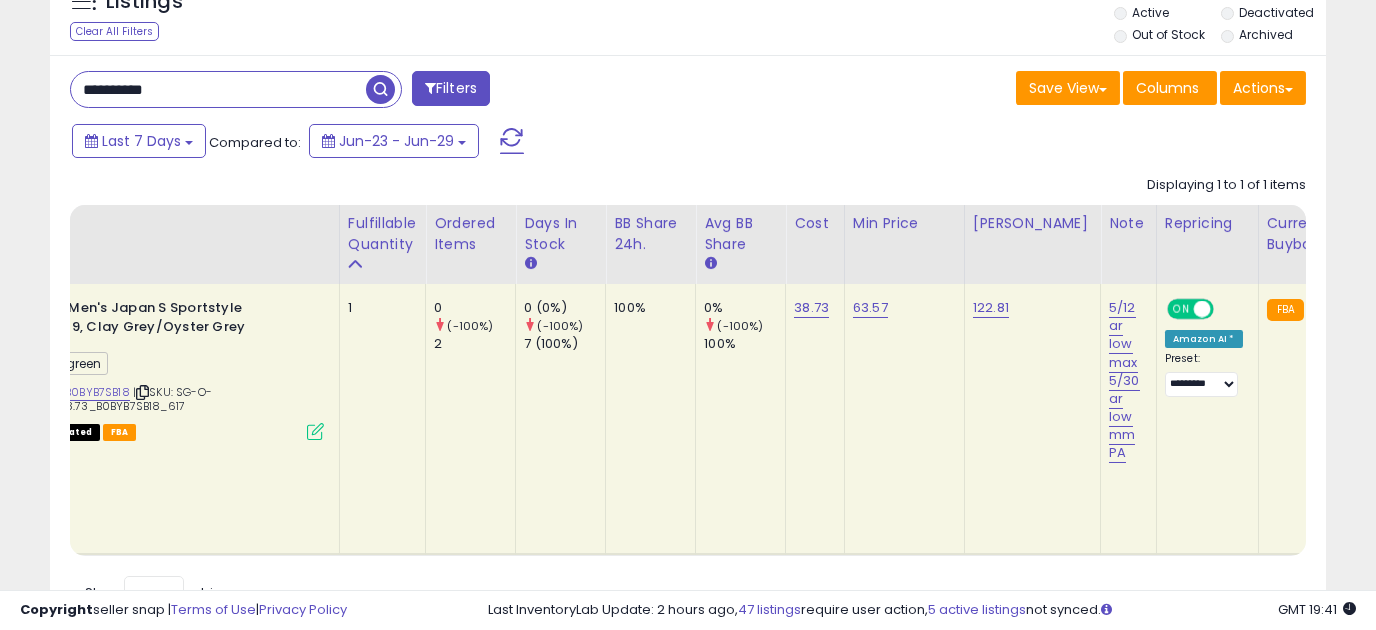 click on "122.81" 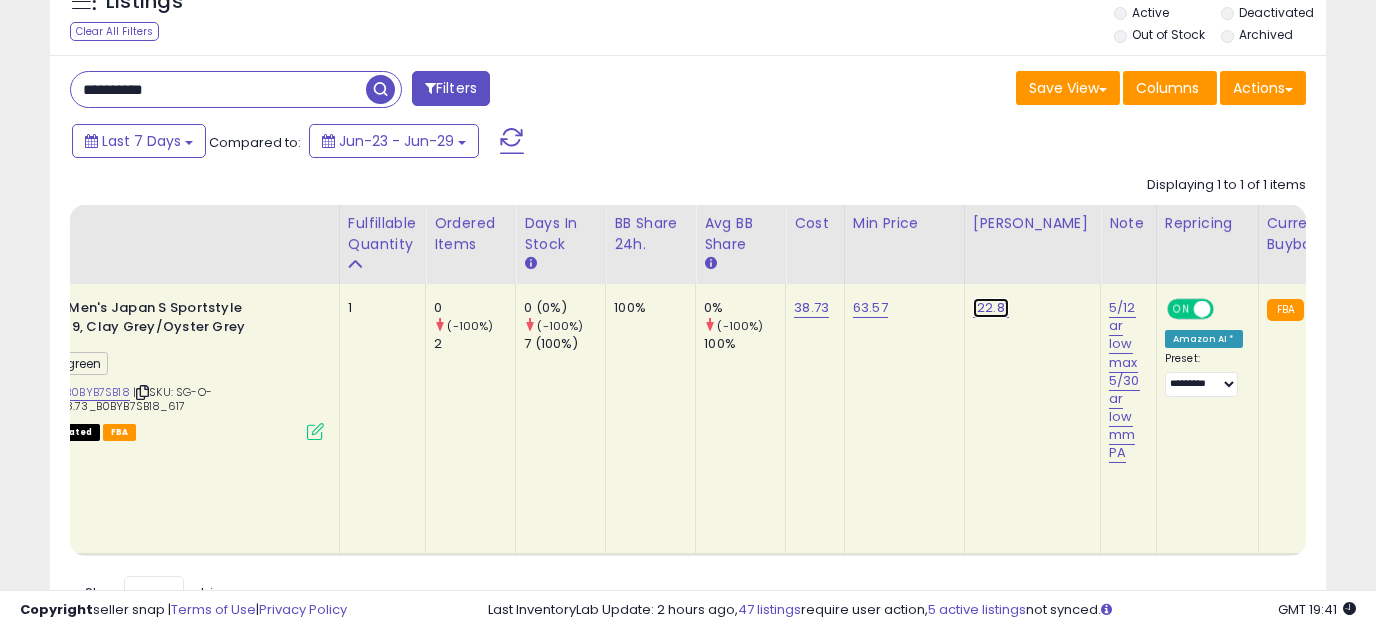 click on "122.81" at bounding box center (991, 308) 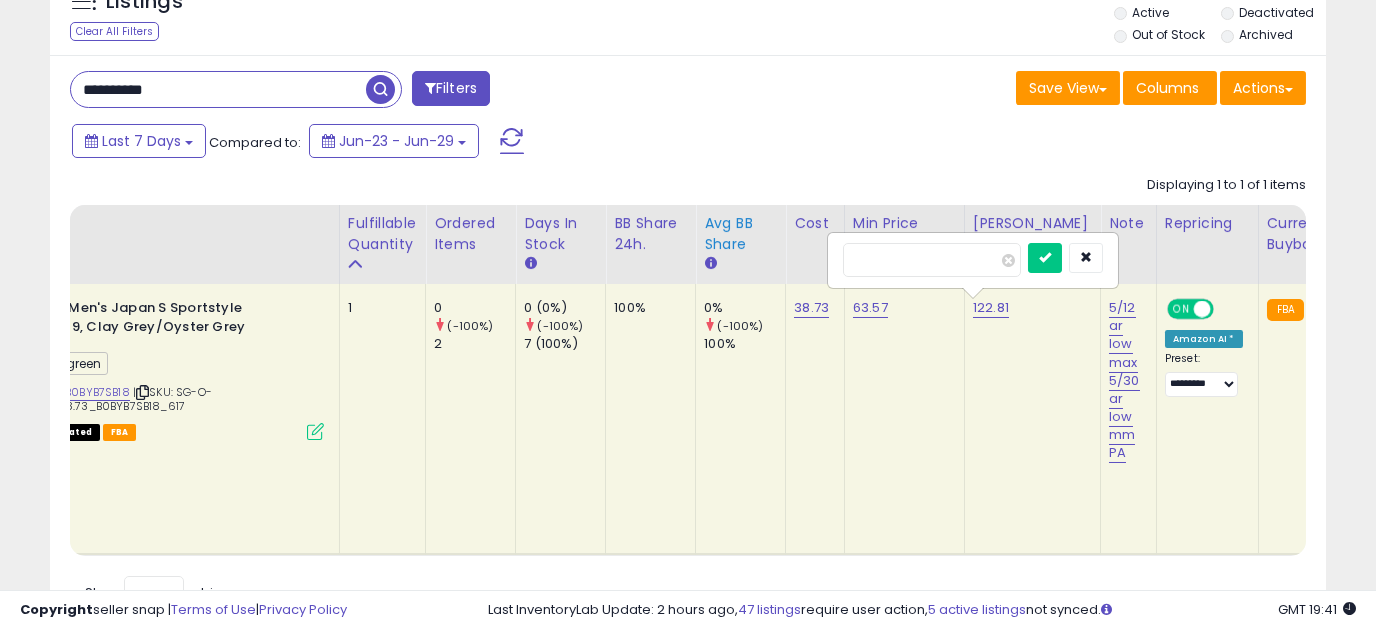 drag, startPoint x: 880, startPoint y: 265, endPoint x: 773, endPoint y: 265, distance: 107 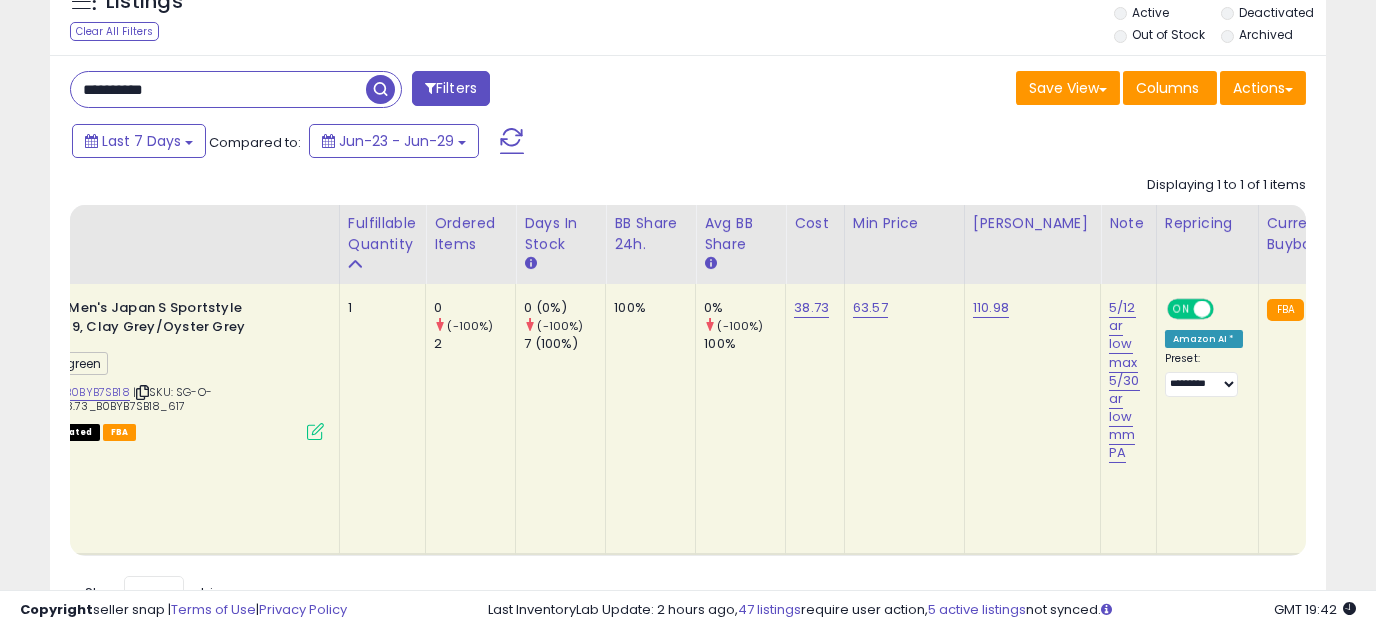 drag, startPoint x: 216, startPoint y: 88, endPoint x: 27, endPoint y: 91, distance: 189.0238 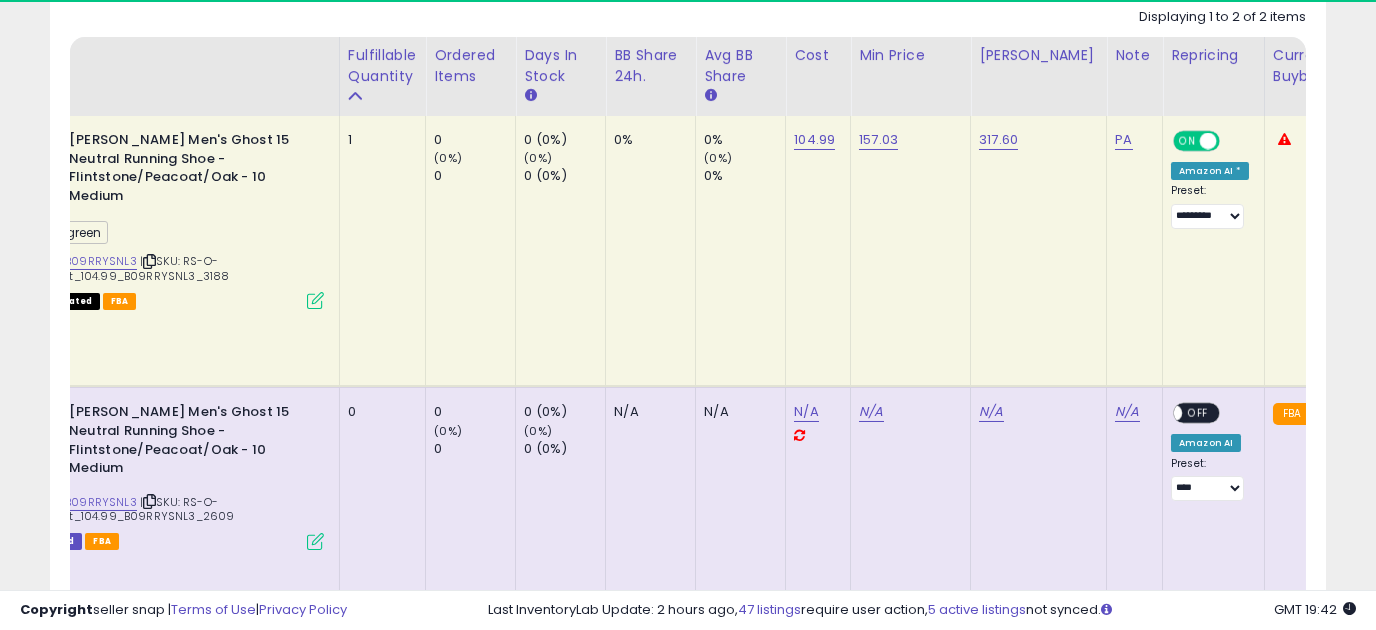 scroll, scrollTop: 455, scrollLeft: 0, axis: vertical 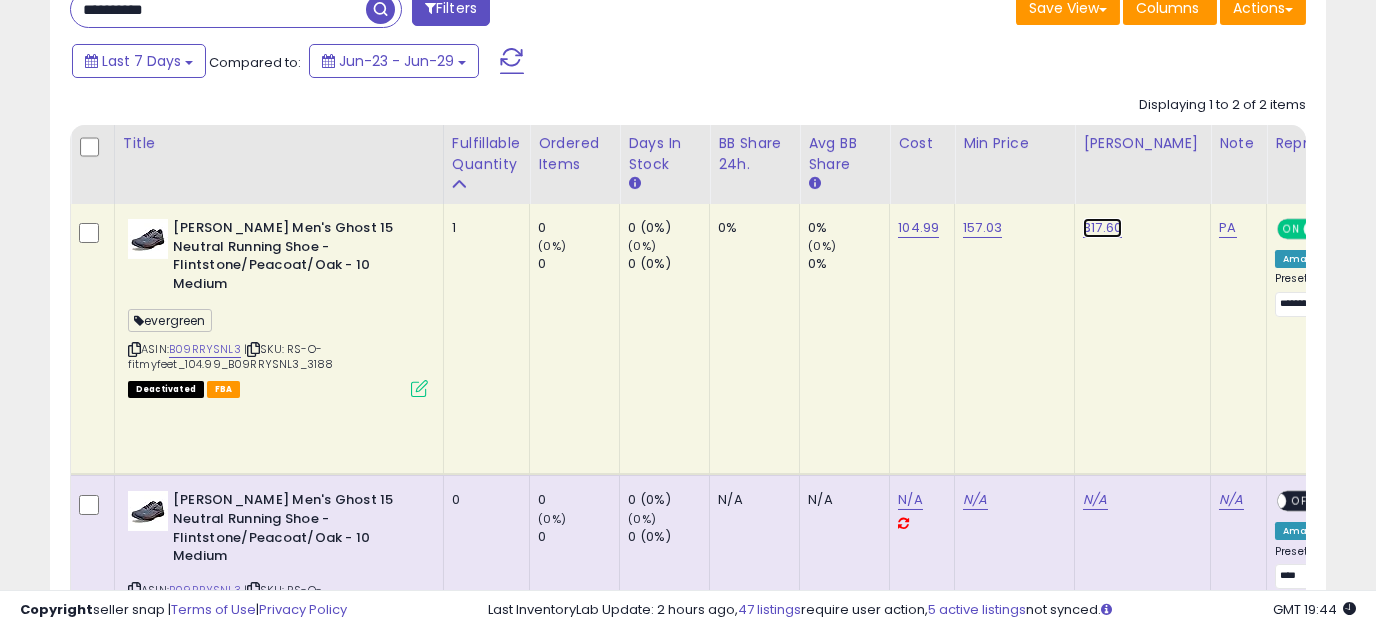 click on "317.60" at bounding box center [1102, 228] 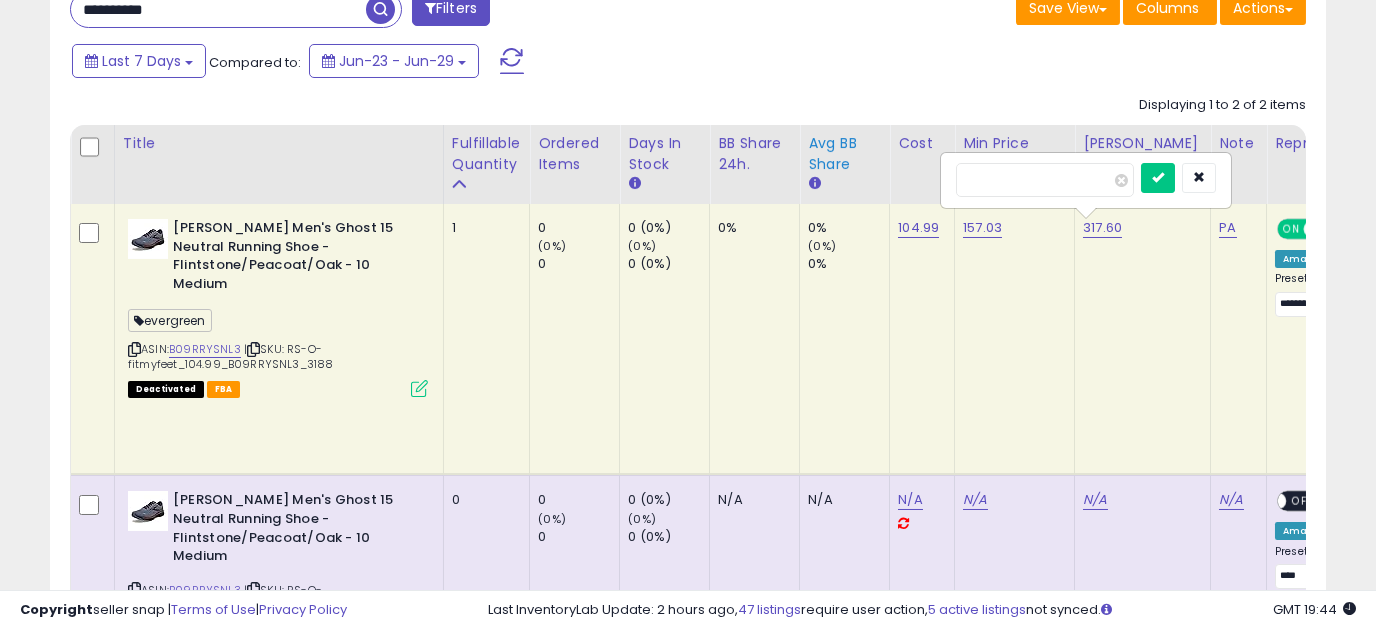 drag, startPoint x: 1028, startPoint y: 181, endPoint x: 848, endPoint y: 183, distance: 180.01111 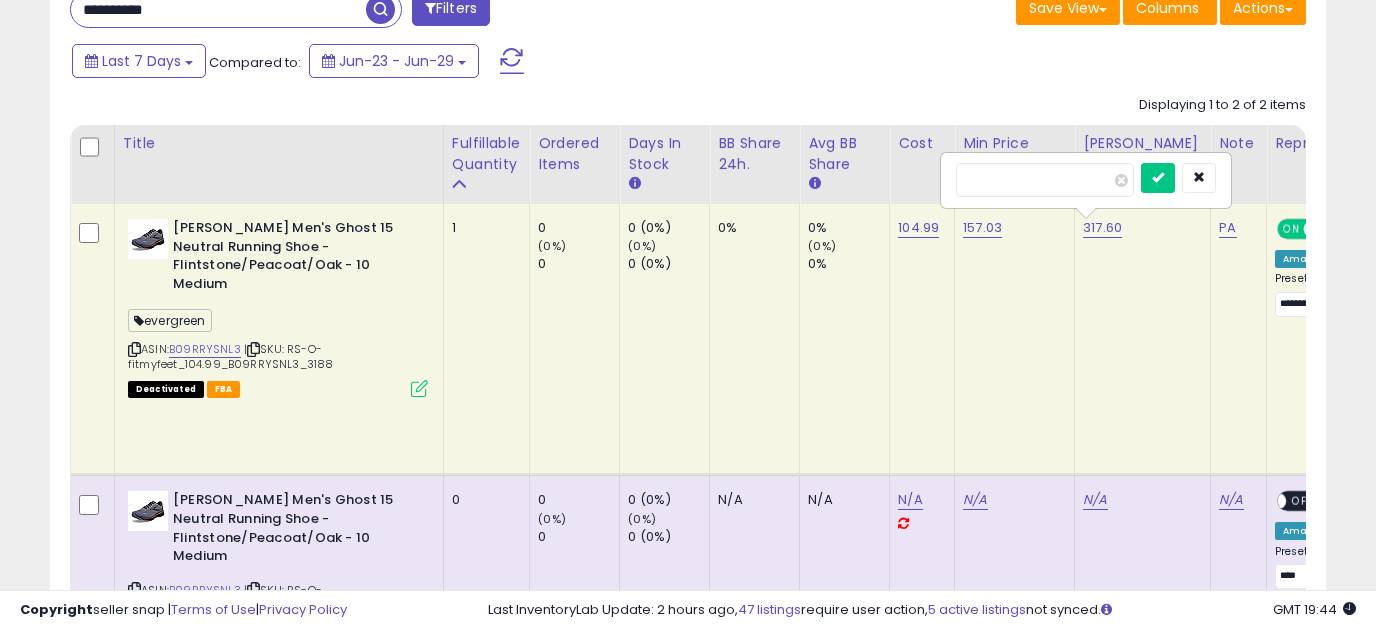 type on "******" 